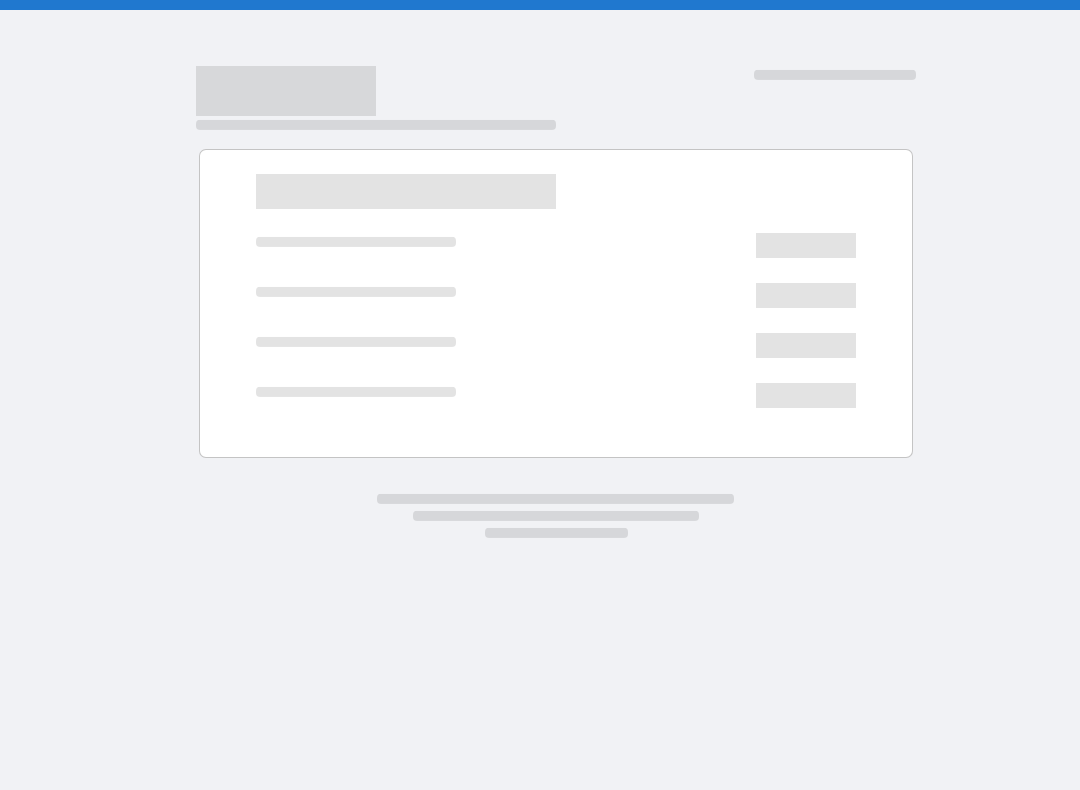 scroll, scrollTop: 0, scrollLeft: 0, axis: both 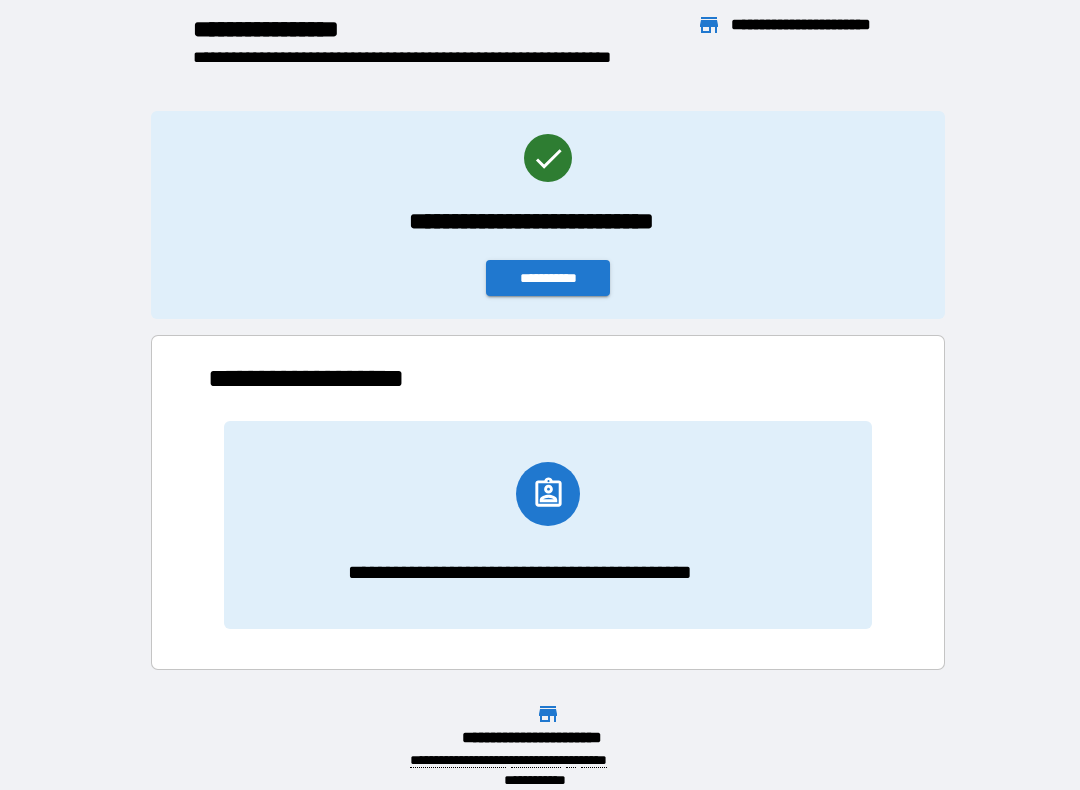 click on "**********" at bounding box center (548, 278) 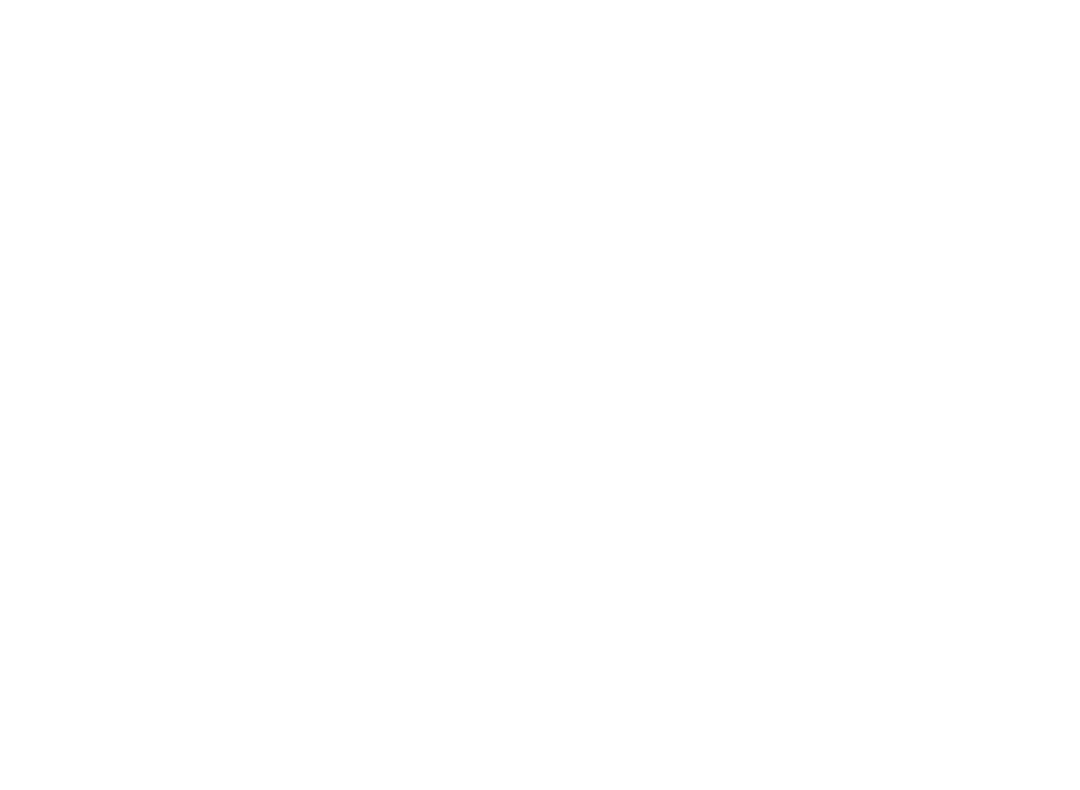 scroll, scrollTop: 0, scrollLeft: 0, axis: both 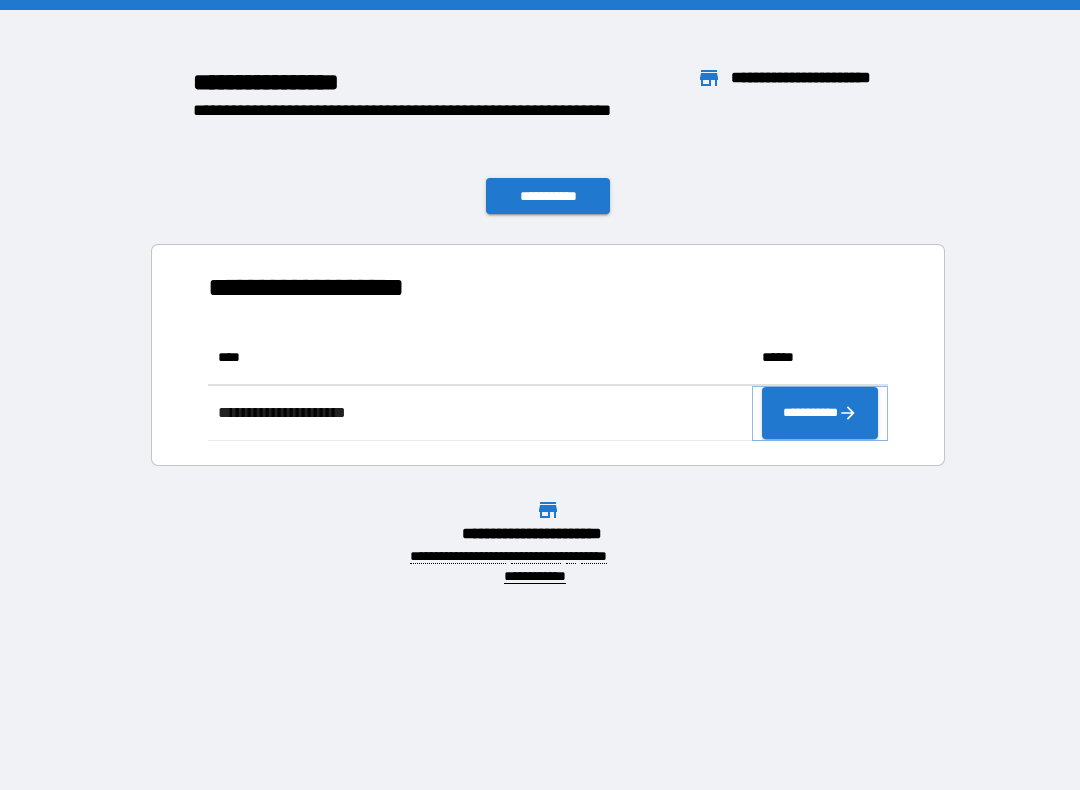 click 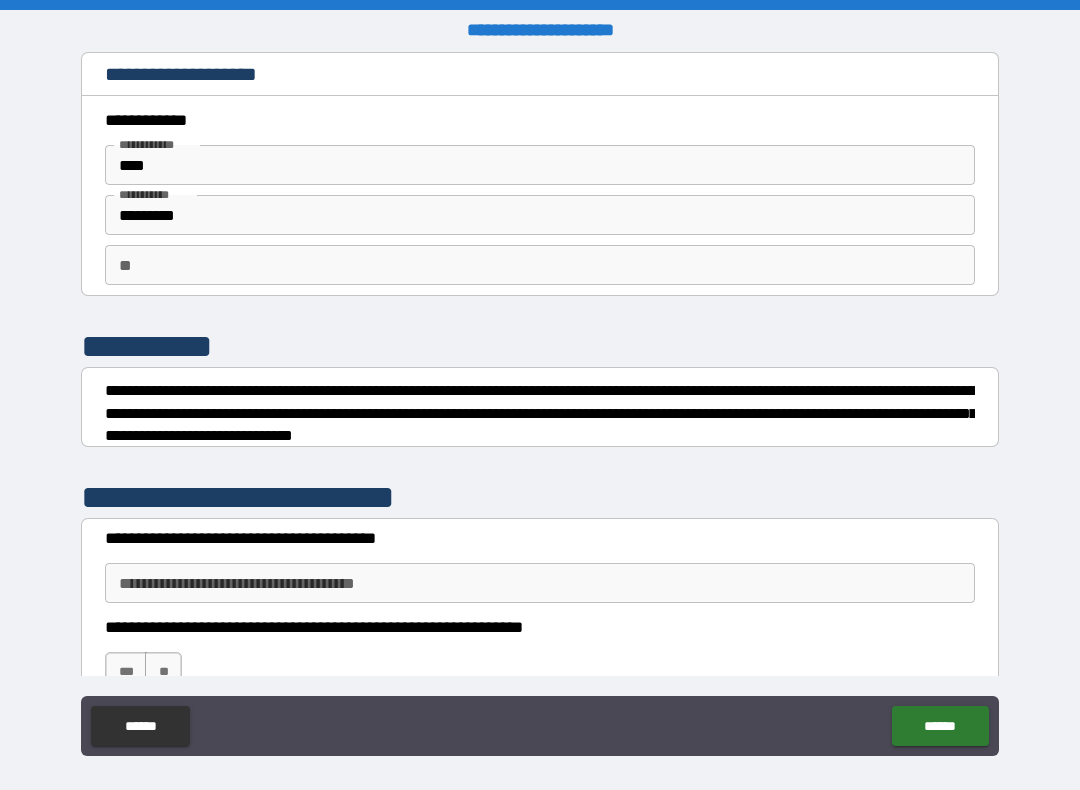 click on "**********" at bounding box center [540, 583] 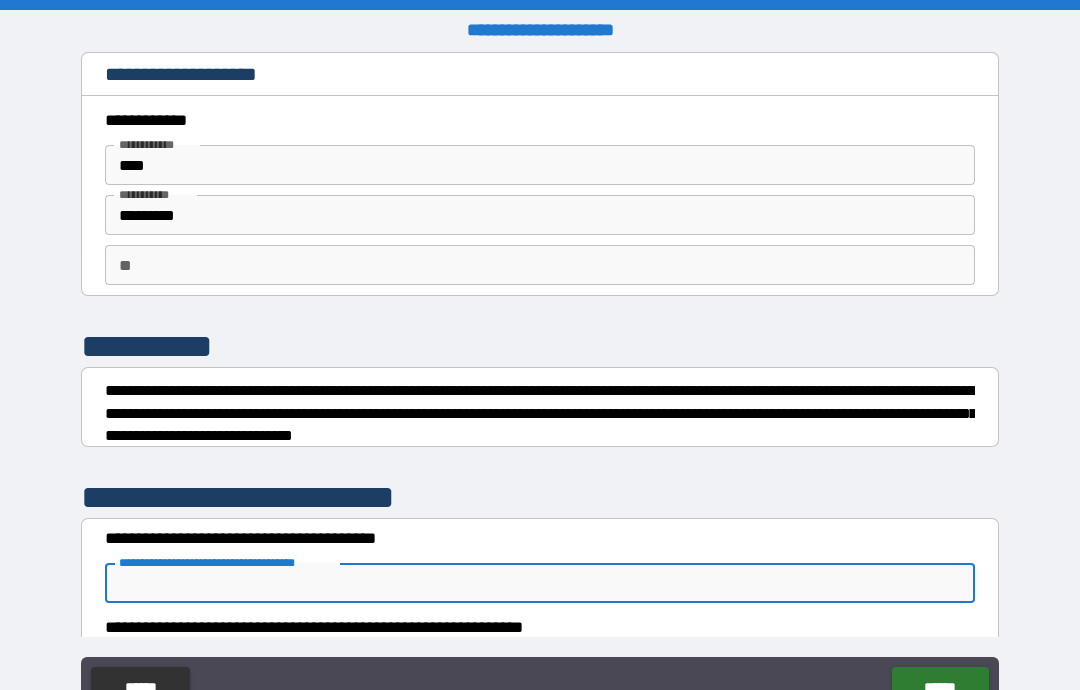 scroll, scrollTop: 12, scrollLeft: 0, axis: vertical 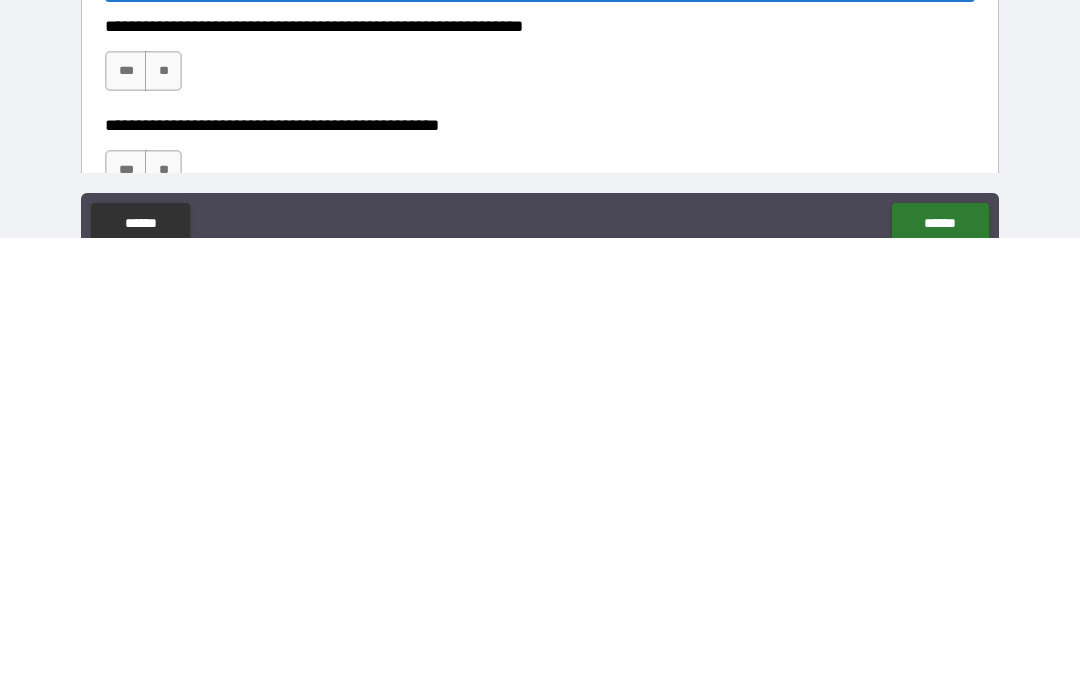 type on "**********" 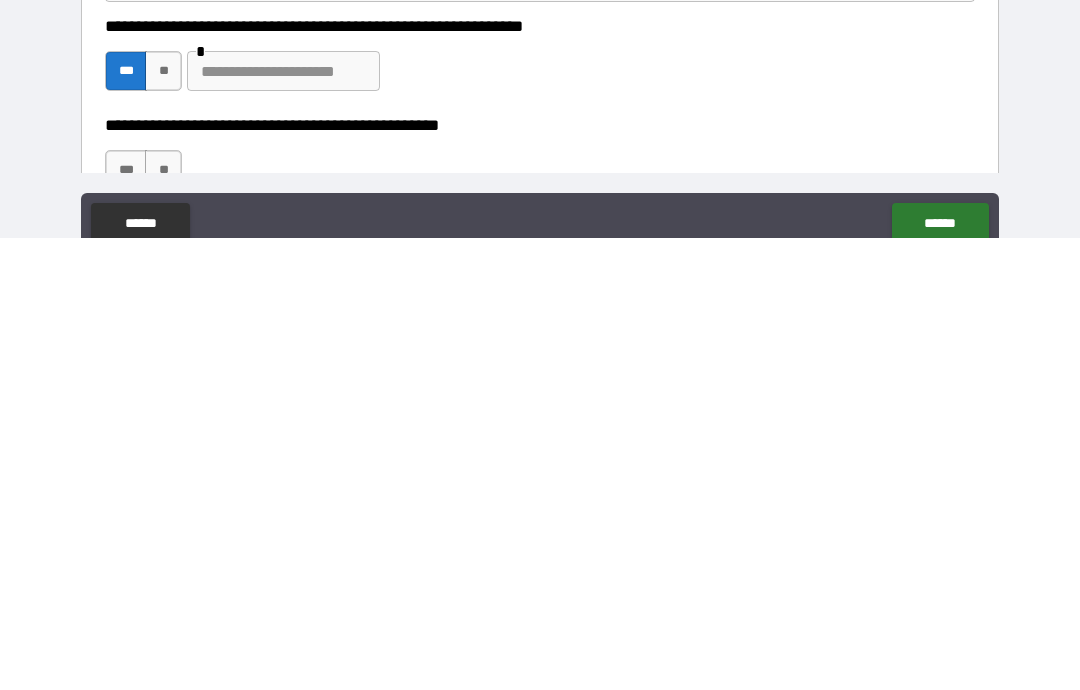 scroll, scrollTop: 80, scrollLeft: 0, axis: vertical 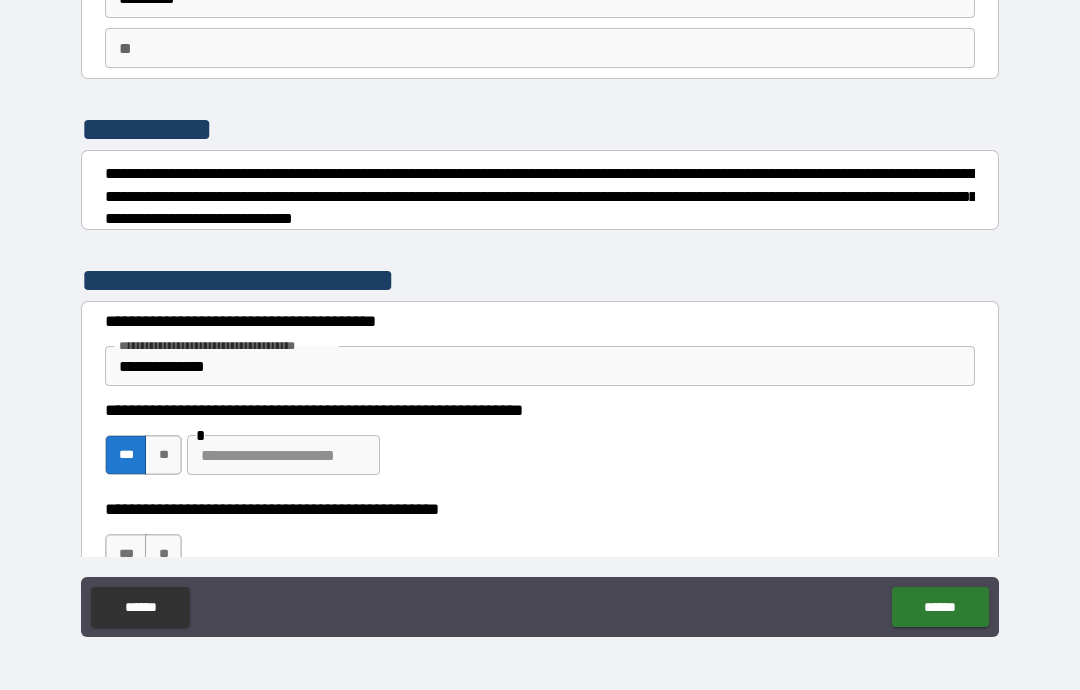 click at bounding box center (283, 455) 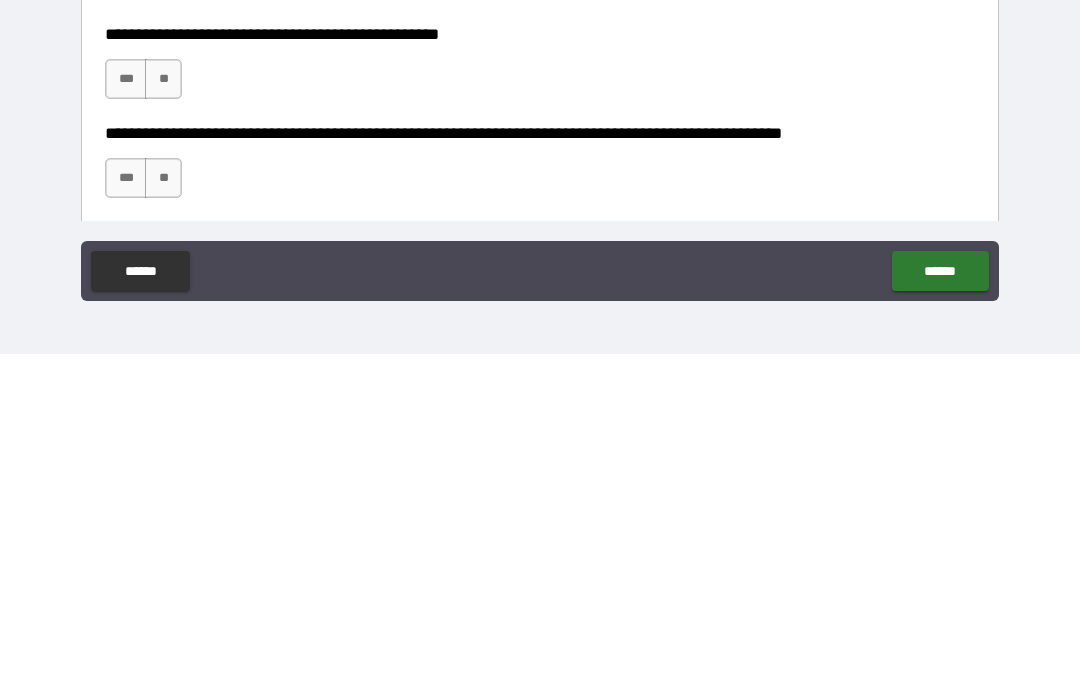 scroll, scrollTop: 273, scrollLeft: 0, axis: vertical 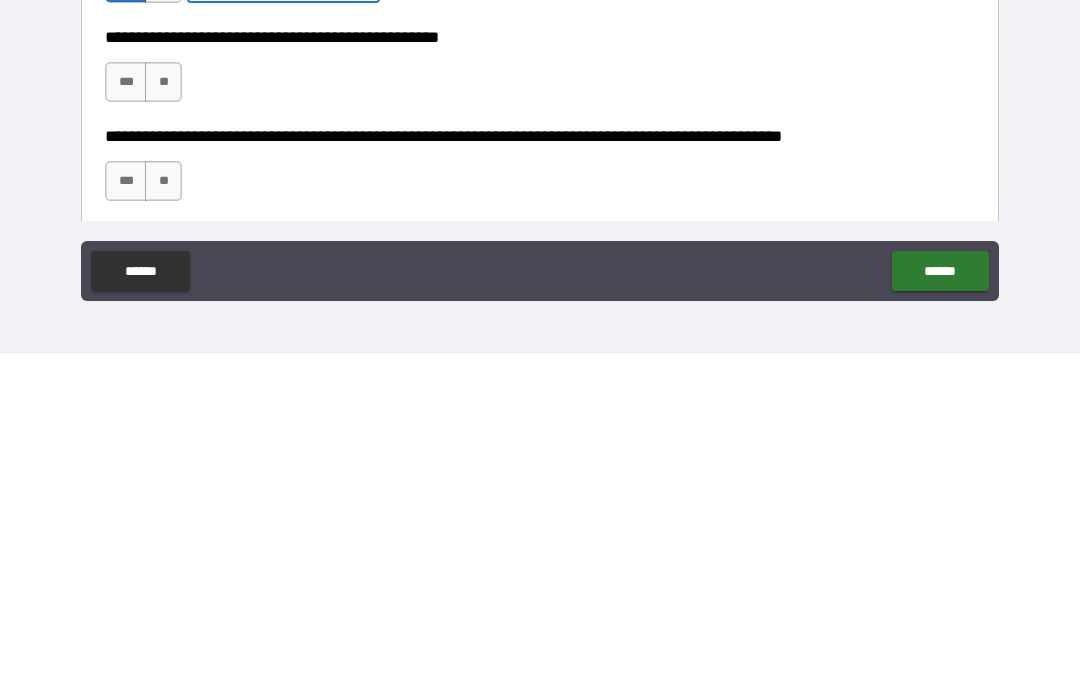 type on "**********" 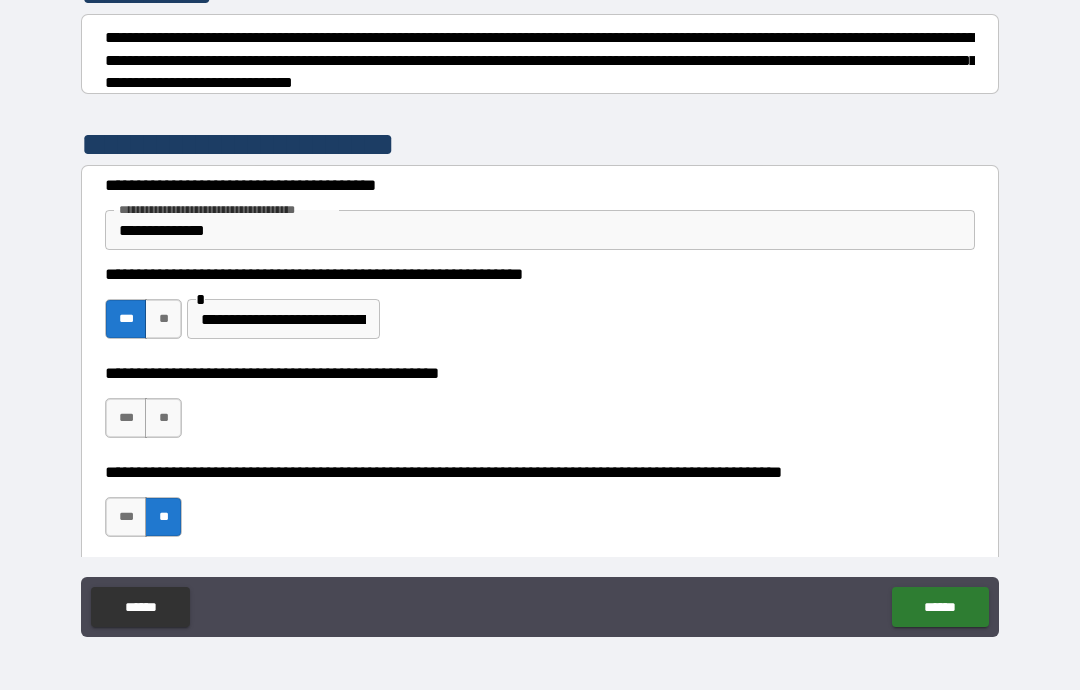 click on "**" at bounding box center [163, 418] 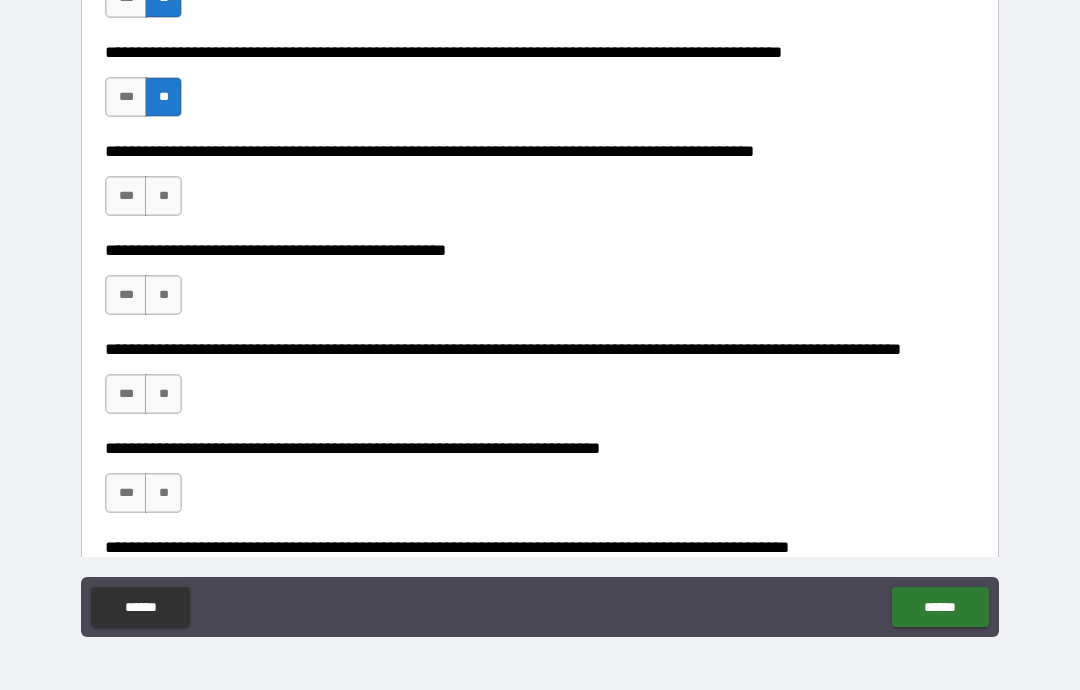 scroll, scrollTop: 712, scrollLeft: 0, axis: vertical 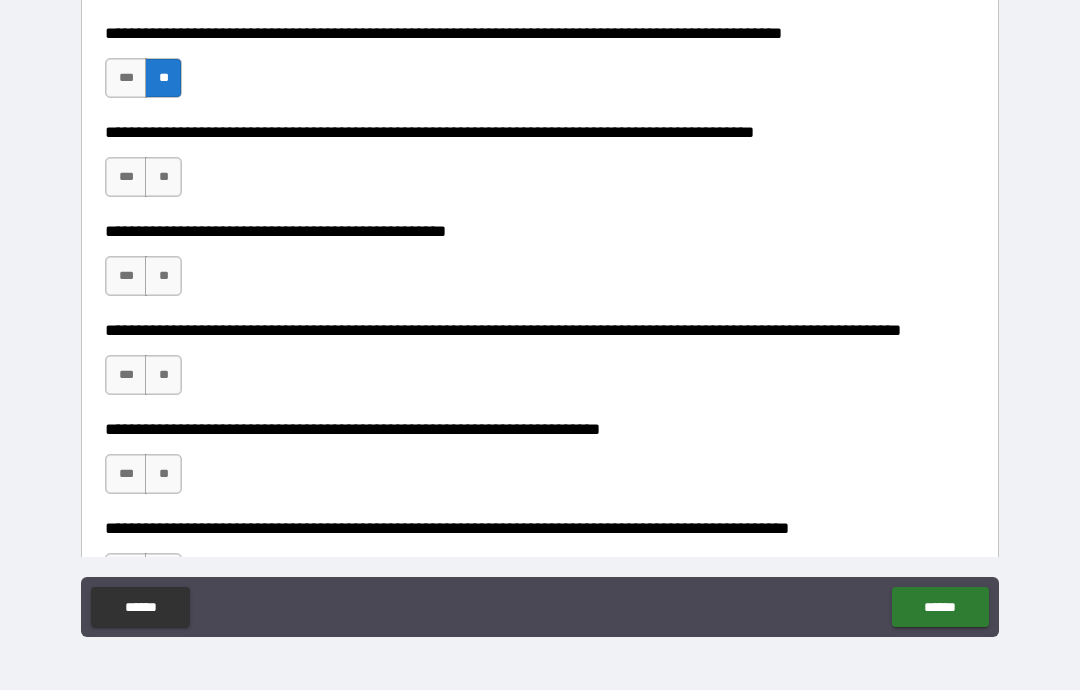 click on "**" at bounding box center [163, 276] 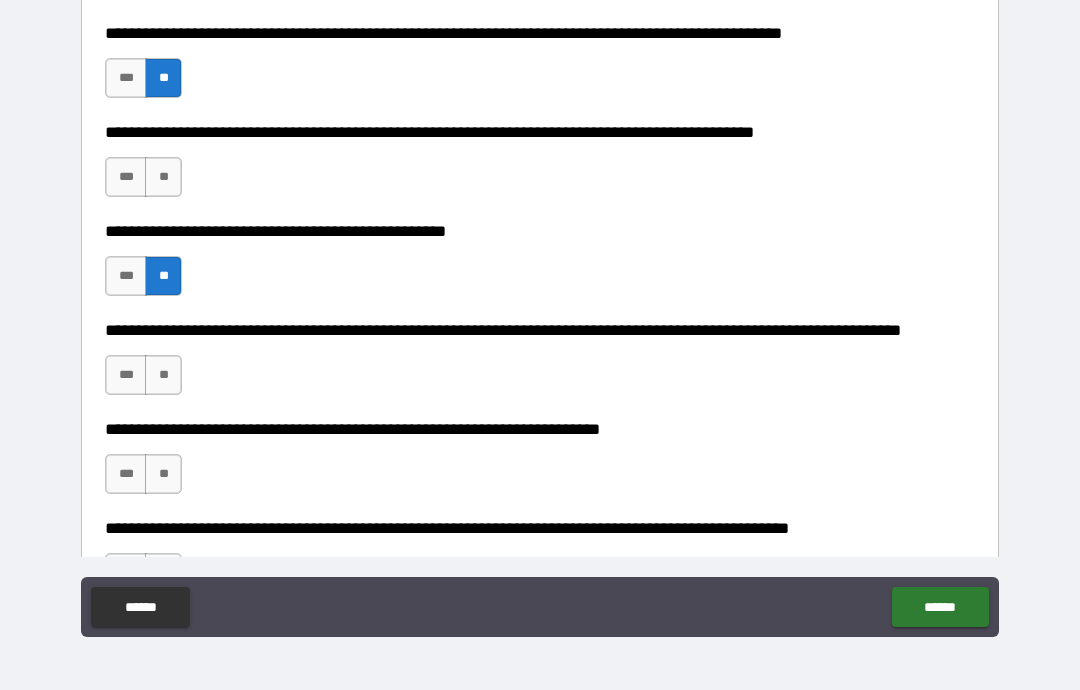 click on "**" at bounding box center [163, 177] 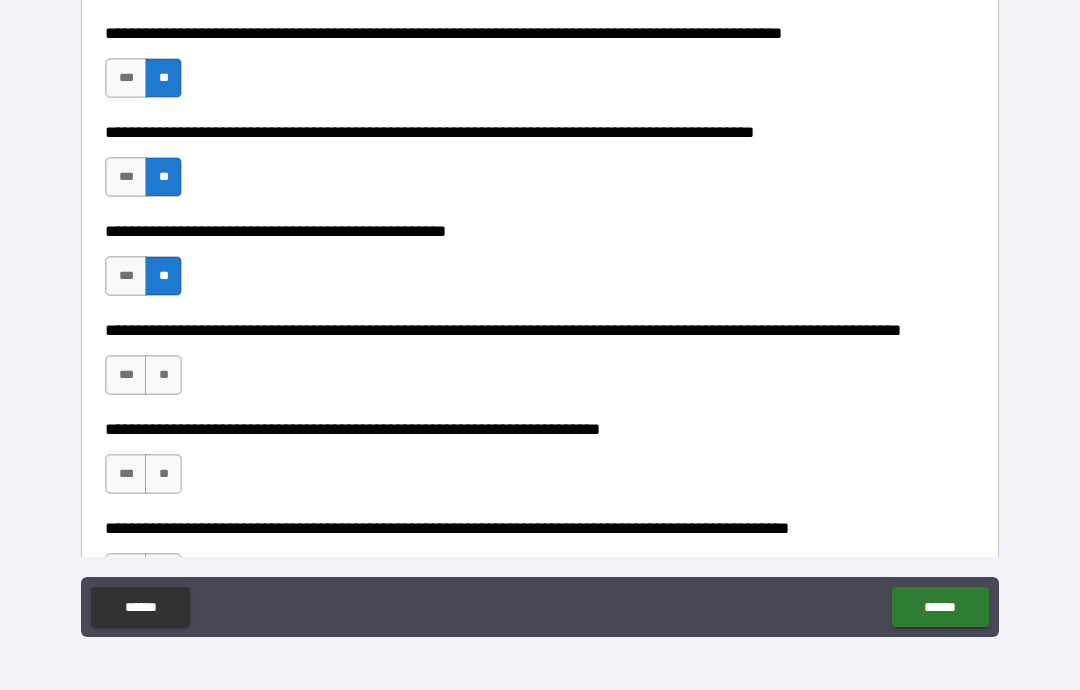 click on "**" at bounding box center [163, 474] 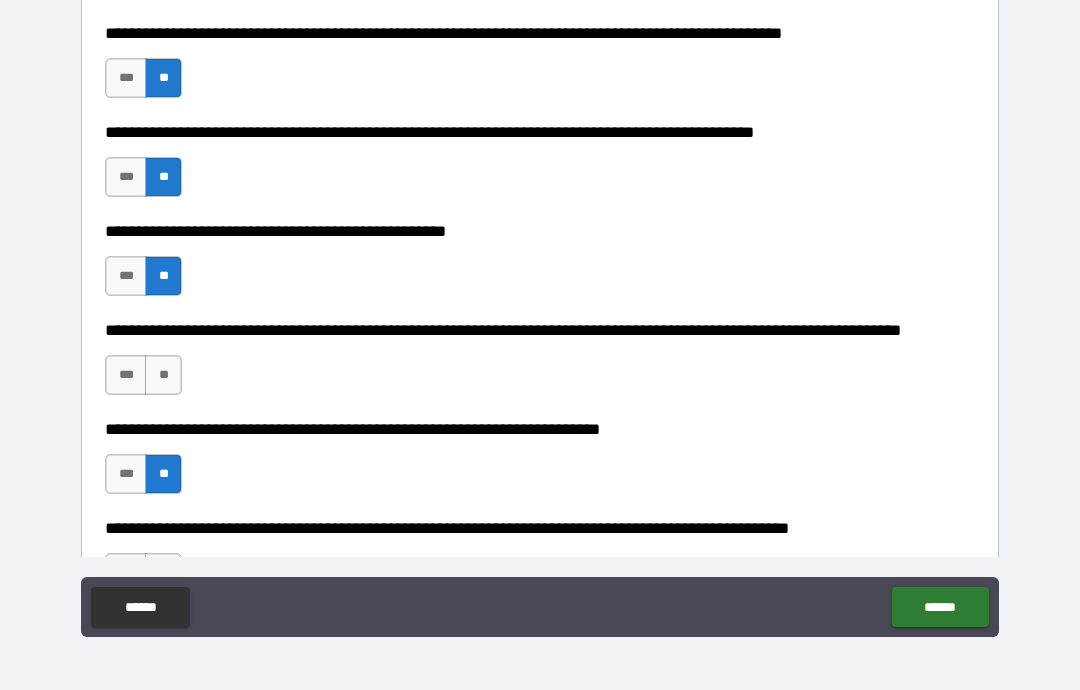click on "**" at bounding box center (163, 375) 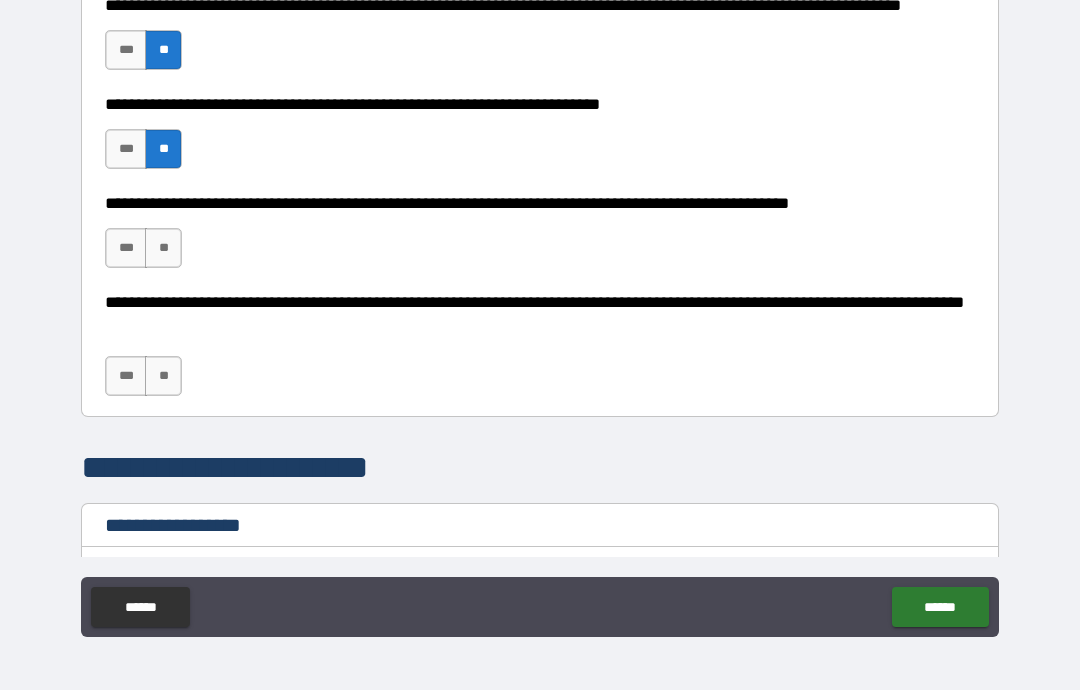 scroll, scrollTop: 1042, scrollLeft: 0, axis: vertical 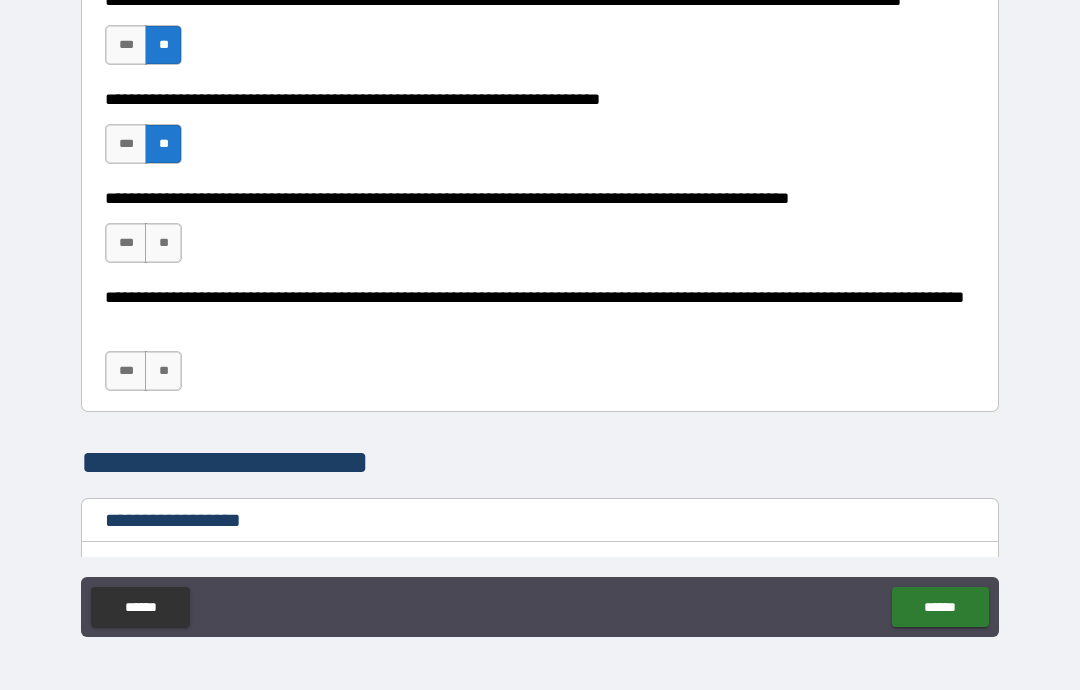 click on "**" at bounding box center (163, 243) 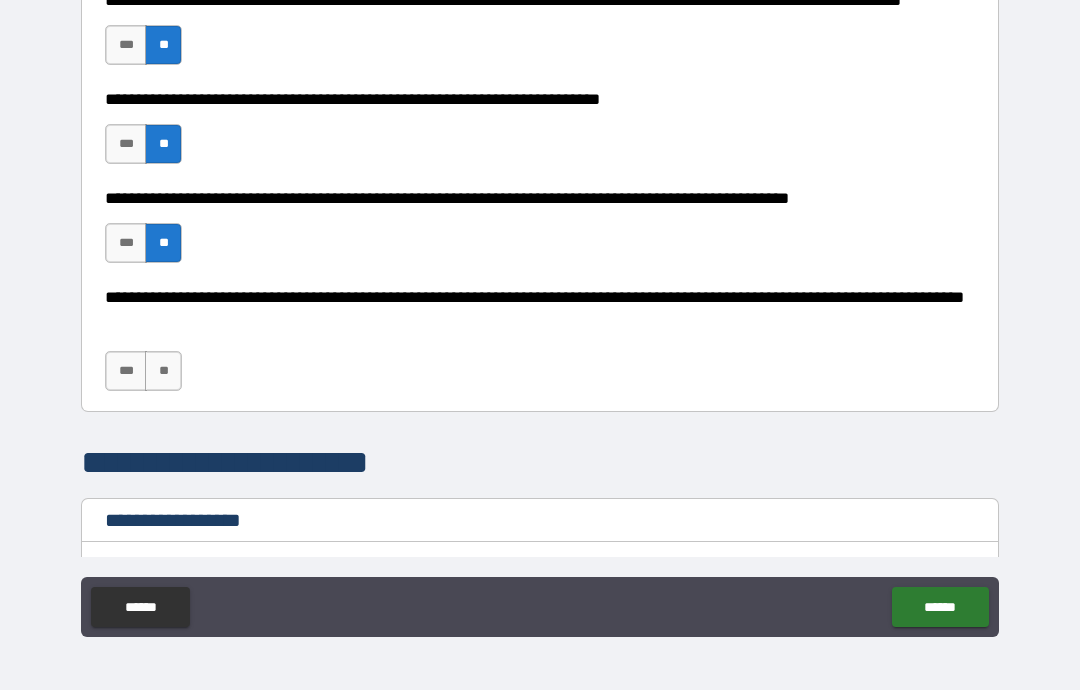 click on "**" at bounding box center [163, 371] 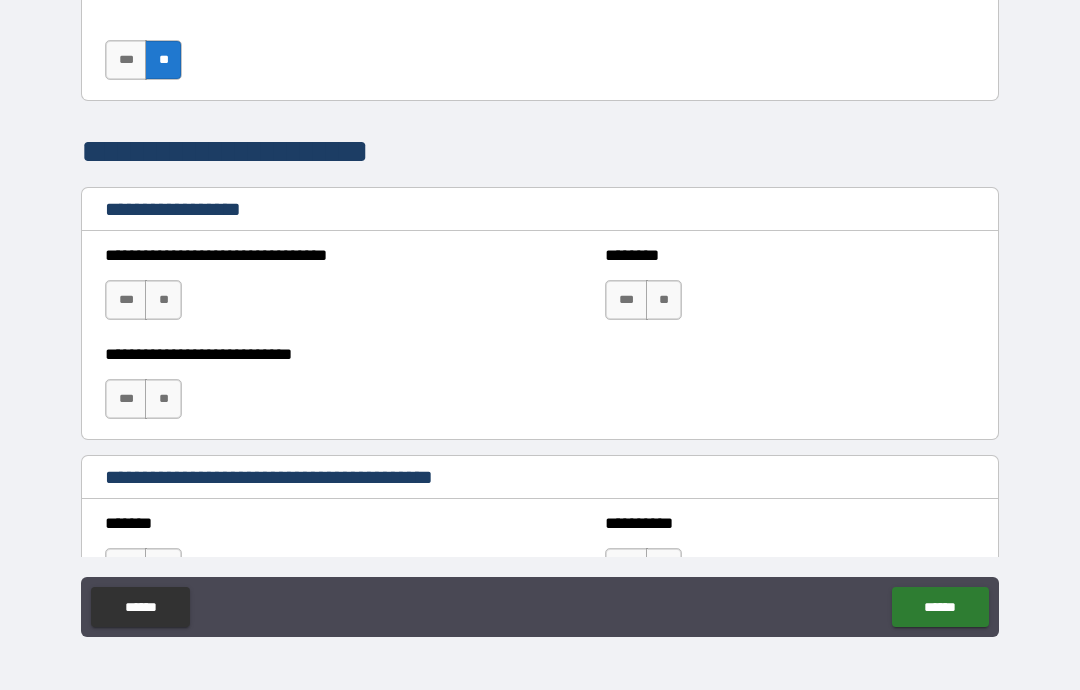 scroll, scrollTop: 1349, scrollLeft: 0, axis: vertical 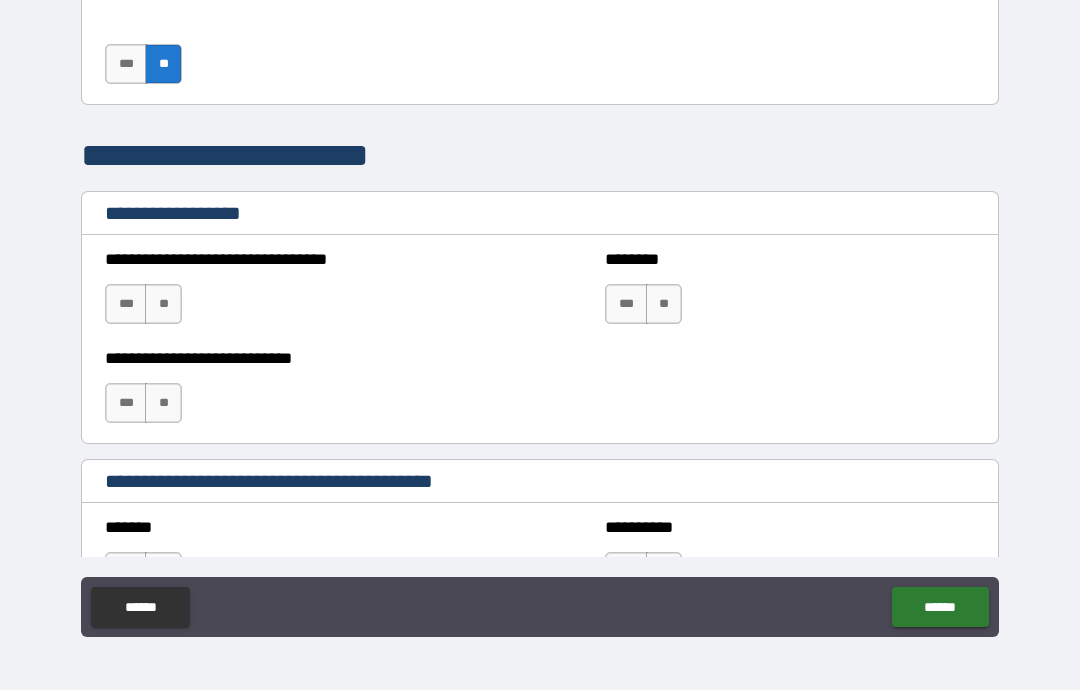 click on "**" at bounding box center (163, 304) 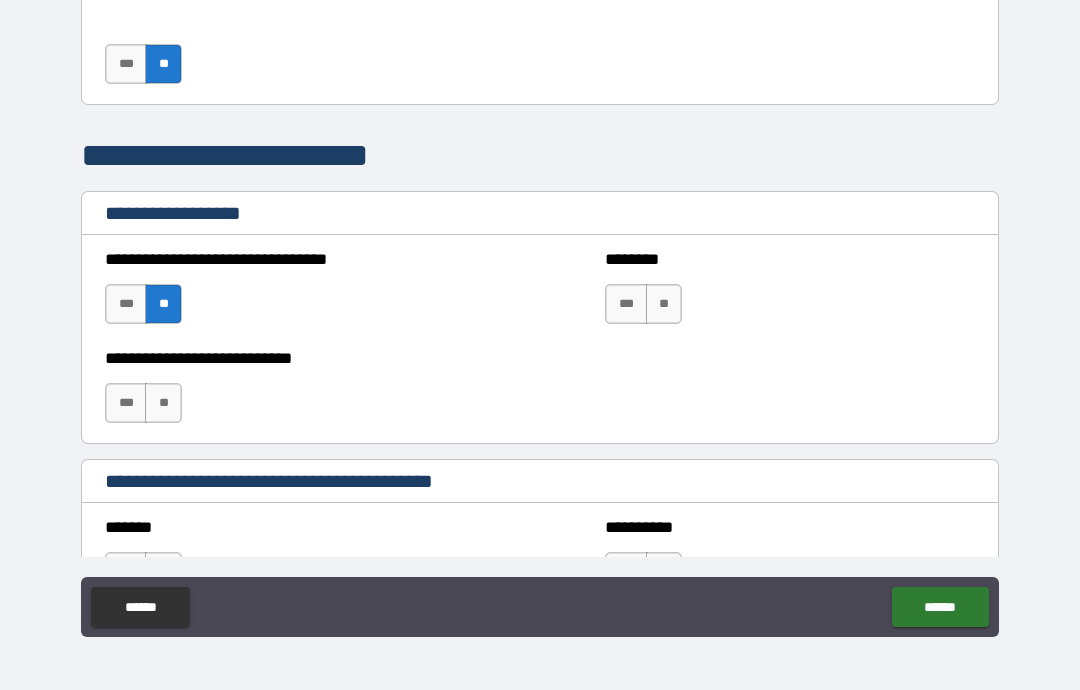 click on "**" at bounding box center (163, 403) 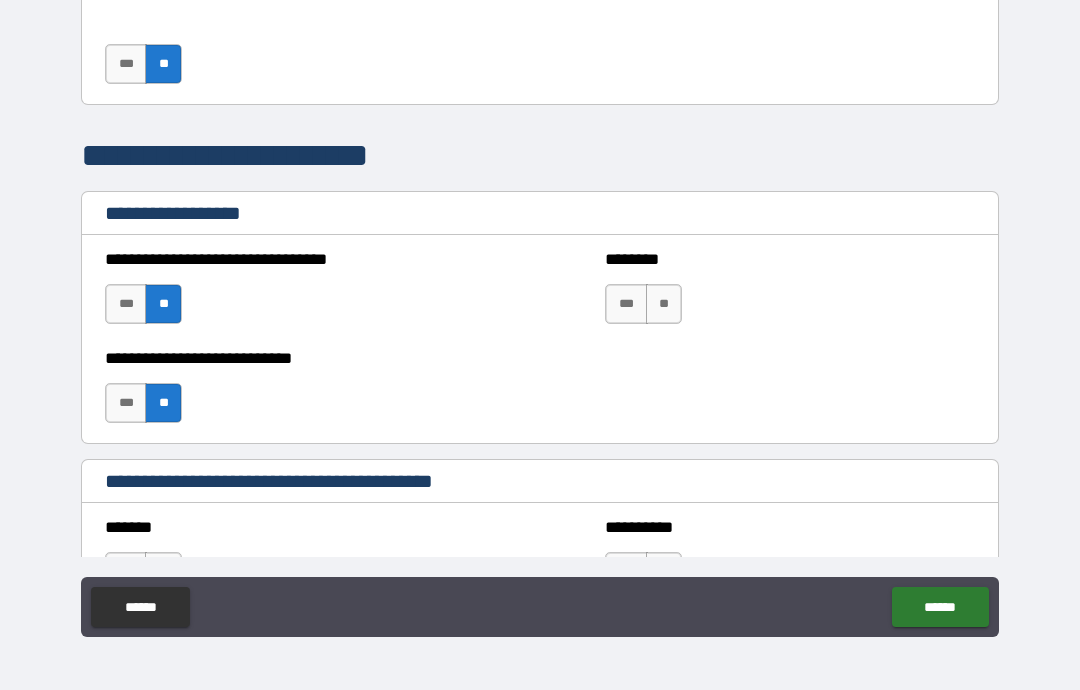 click on "**" at bounding box center [664, 304] 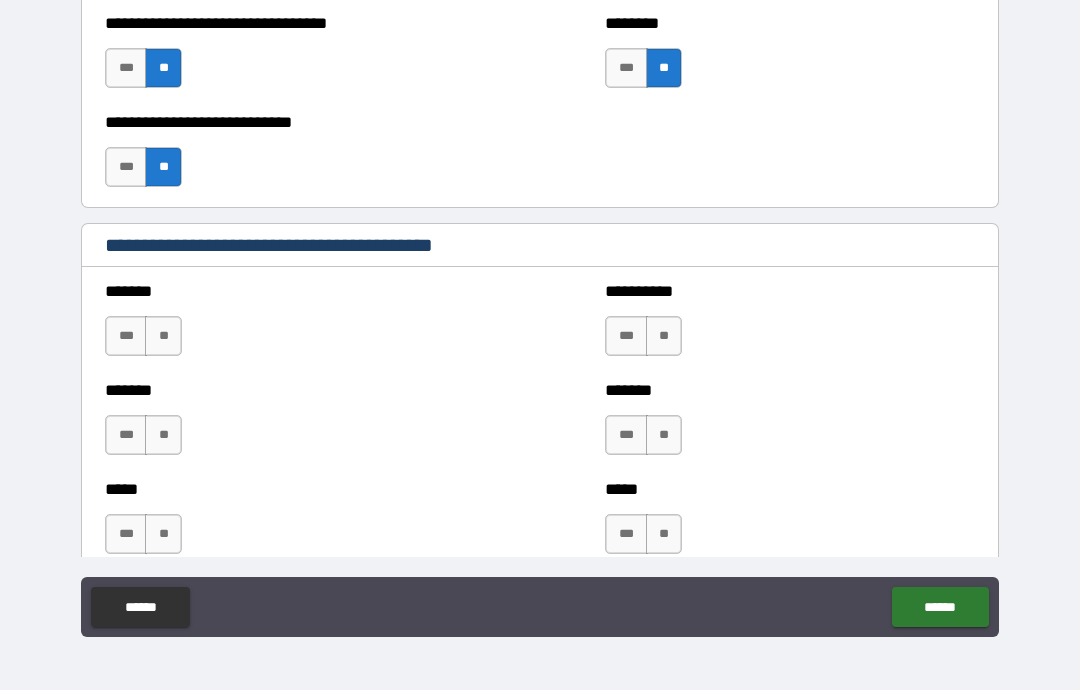 scroll, scrollTop: 1590, scrollLeft: 0, axis: vertical 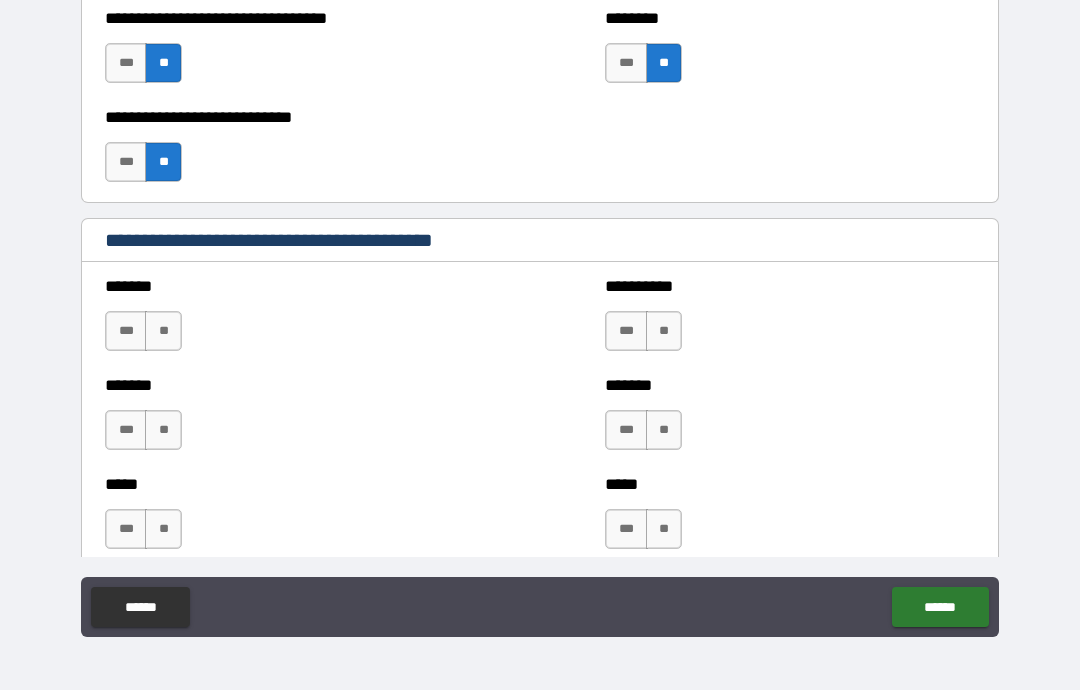 click on "**" at bounding box center [163, 331] 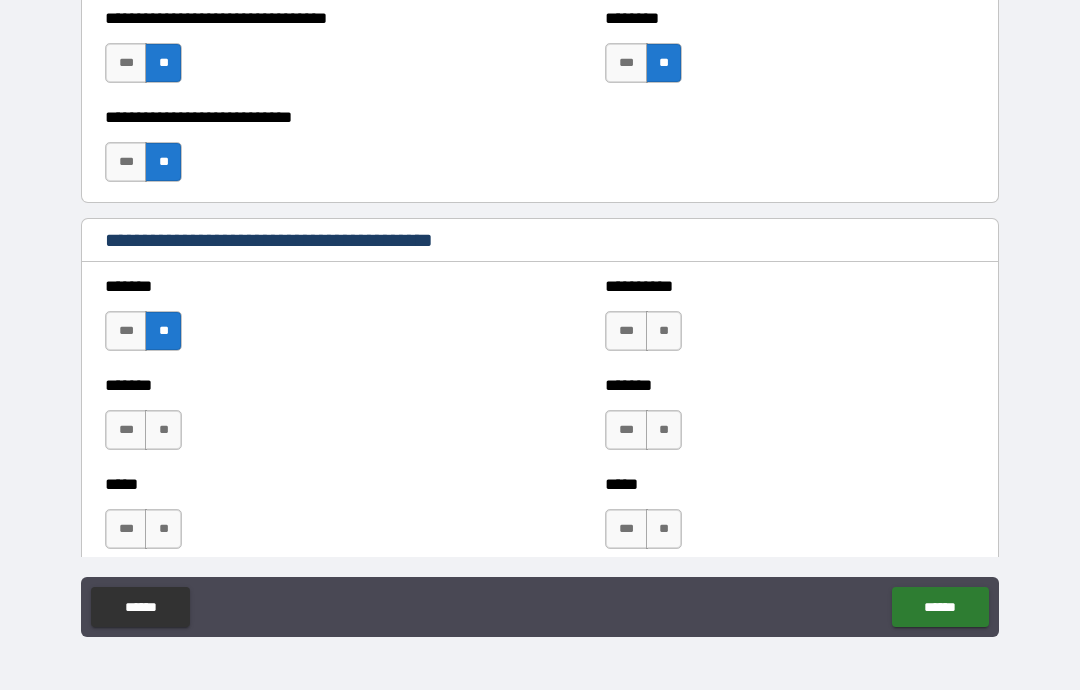 click on "**" at bounding box center [163, 430] 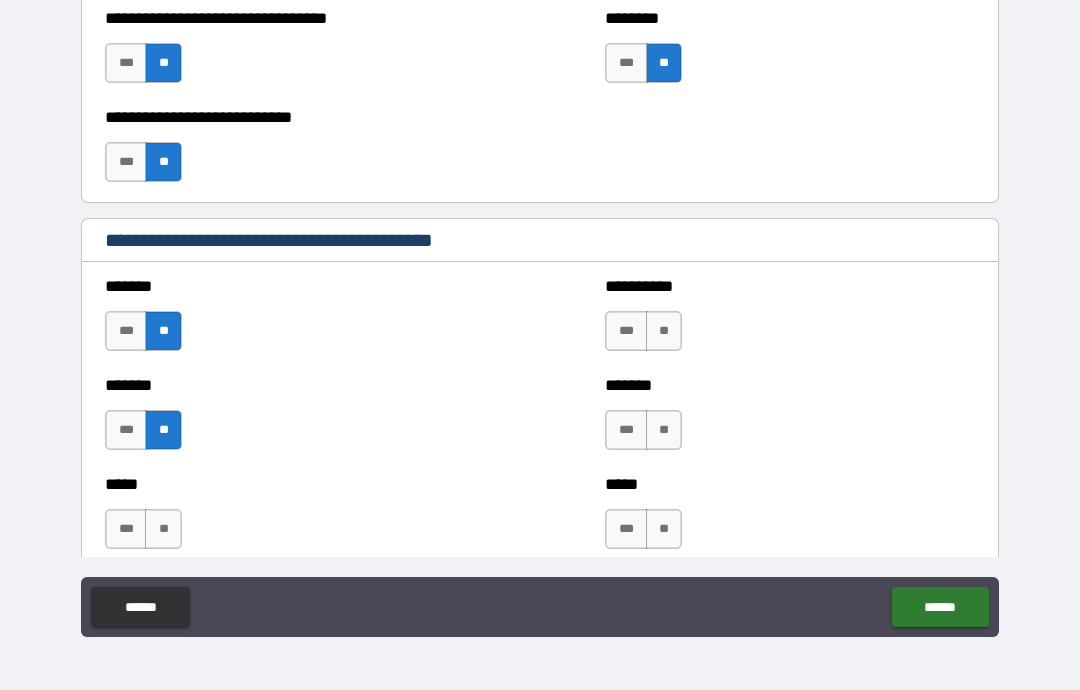 click on "**" at bounding box center (664, 331) 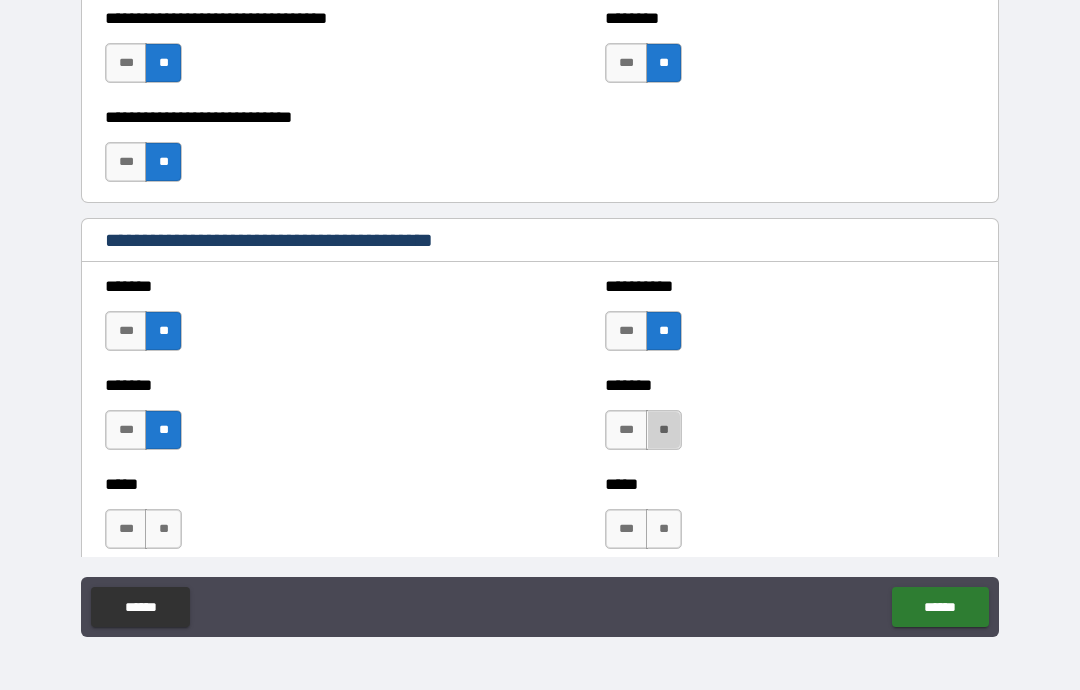 click on "**" at bounding box center [664, 529] 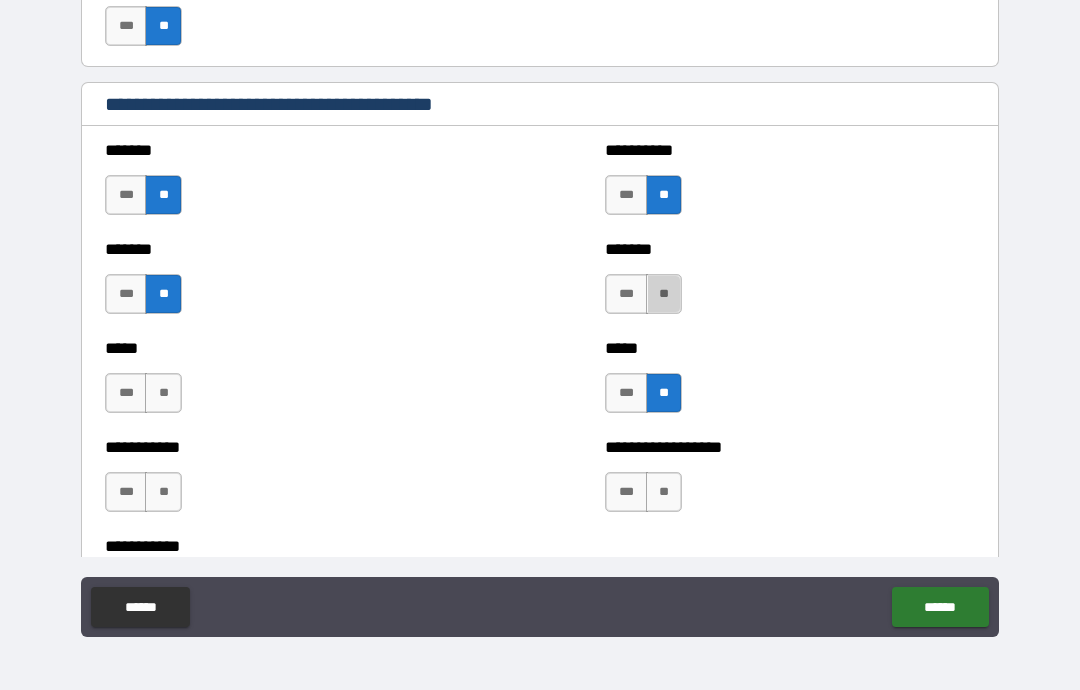 scroll, scrollTop: 1829, scrollLeft: 0, axis: vertical 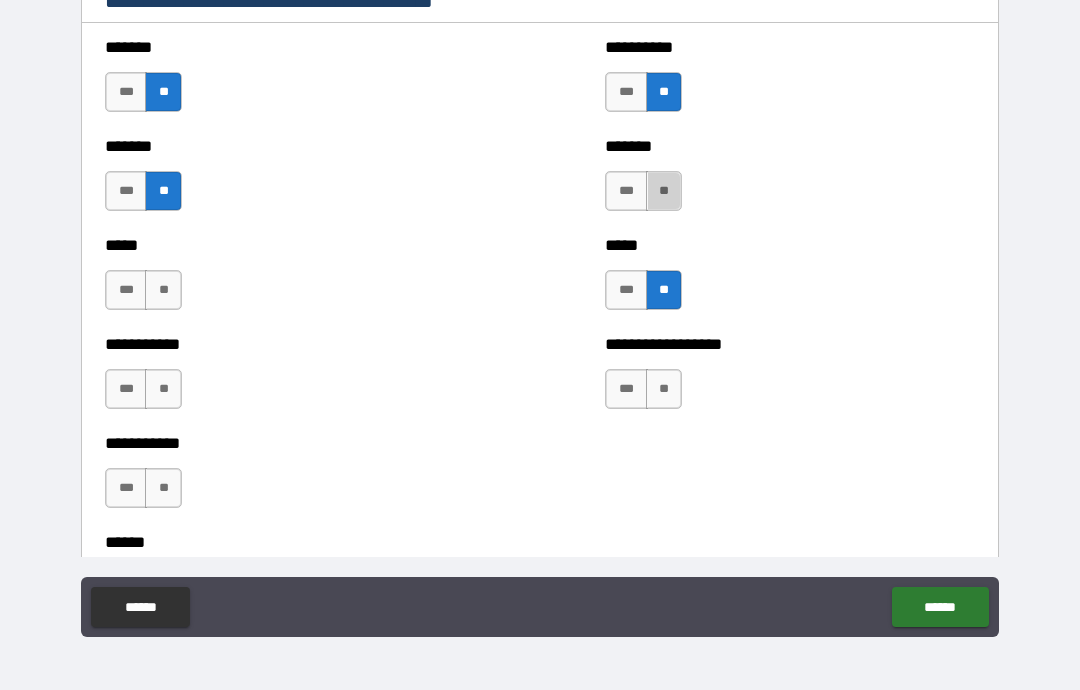 click on "**" at bounding box center (664, 191) 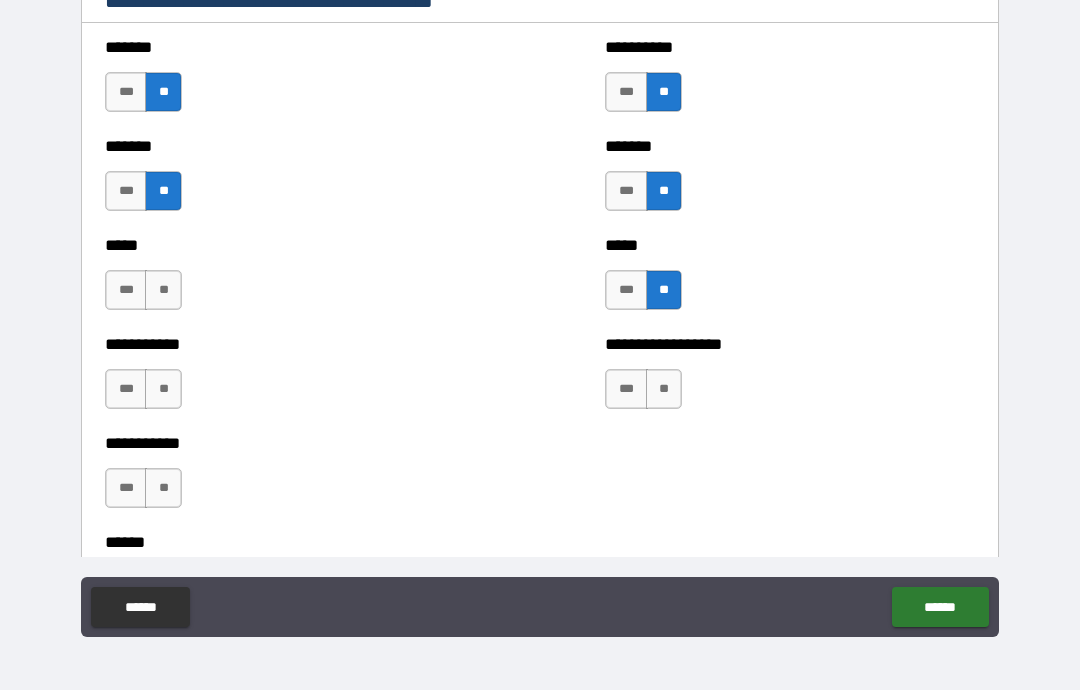 click on "**" at bounding box center [664, 389] 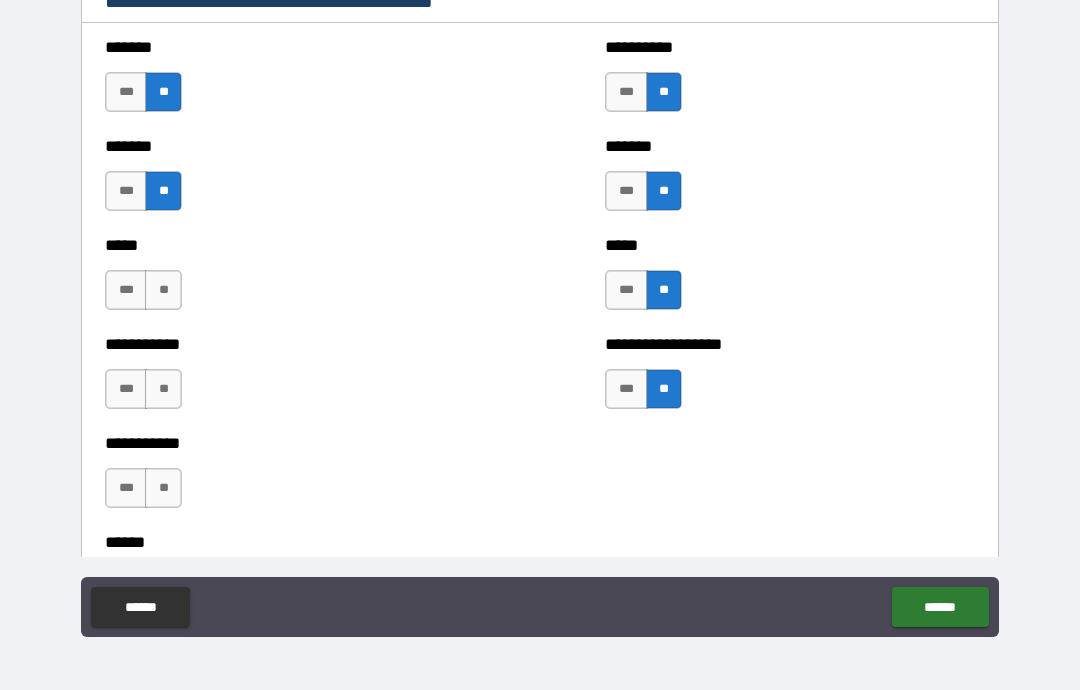 click on "**" at bounding box center [163, 488] 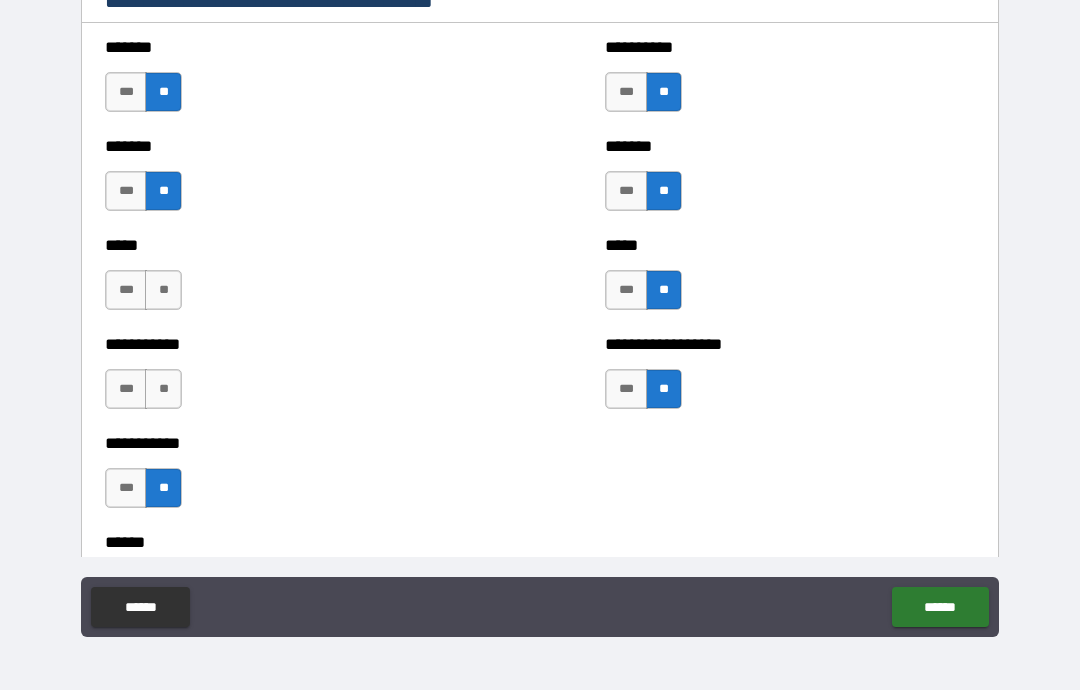 click on "**" at bounding box center [163, 389] 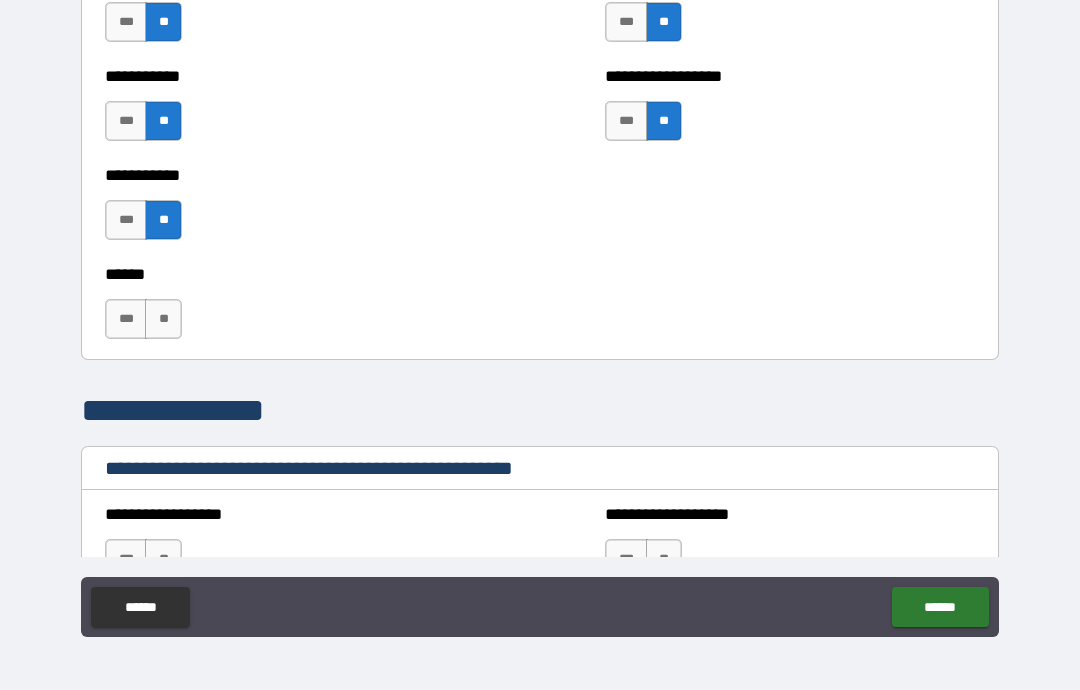 click on "**" at bounding box center (163, 319) 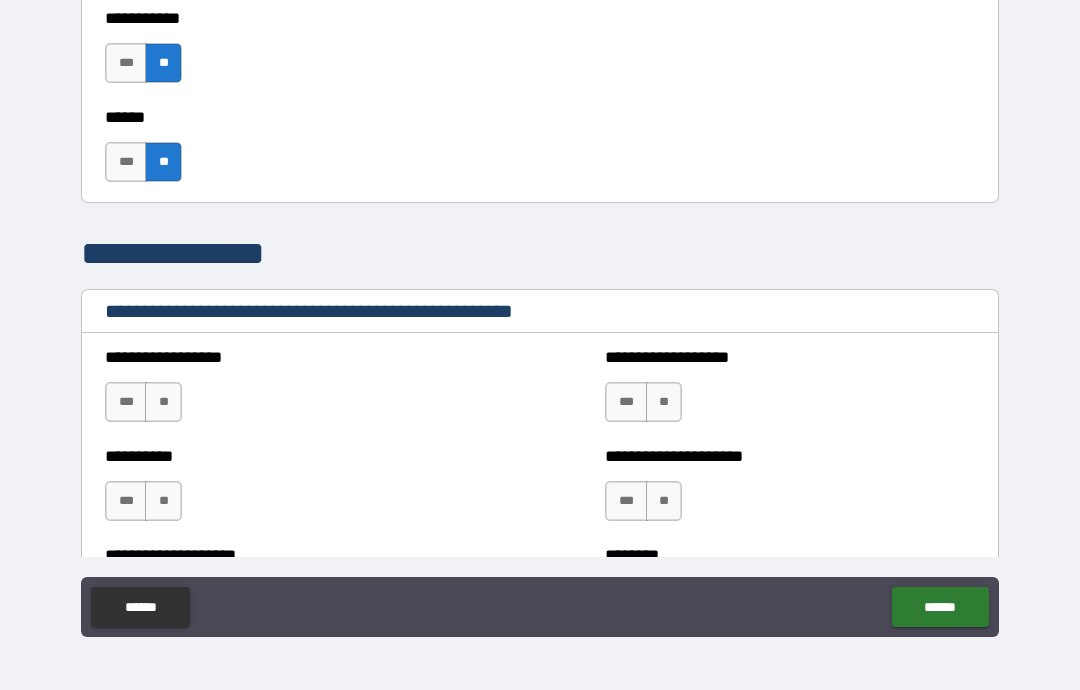 scroll, scrollTop: 2462, scrollLeft: 0, axis: vertical 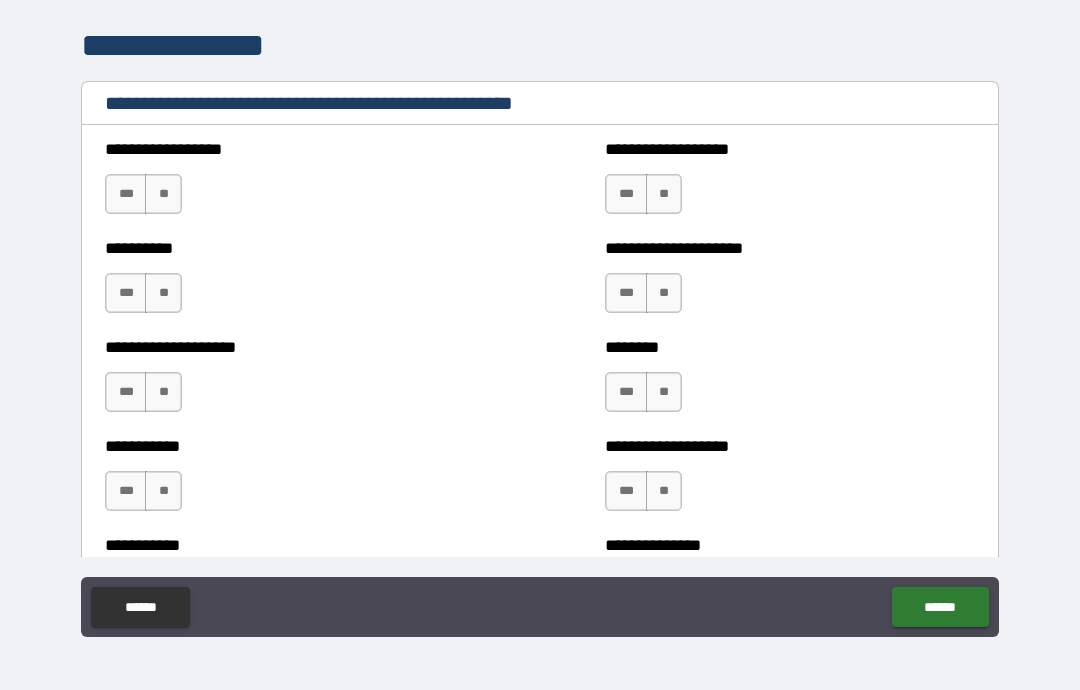 click on "**" at bounding box center (163, 194) 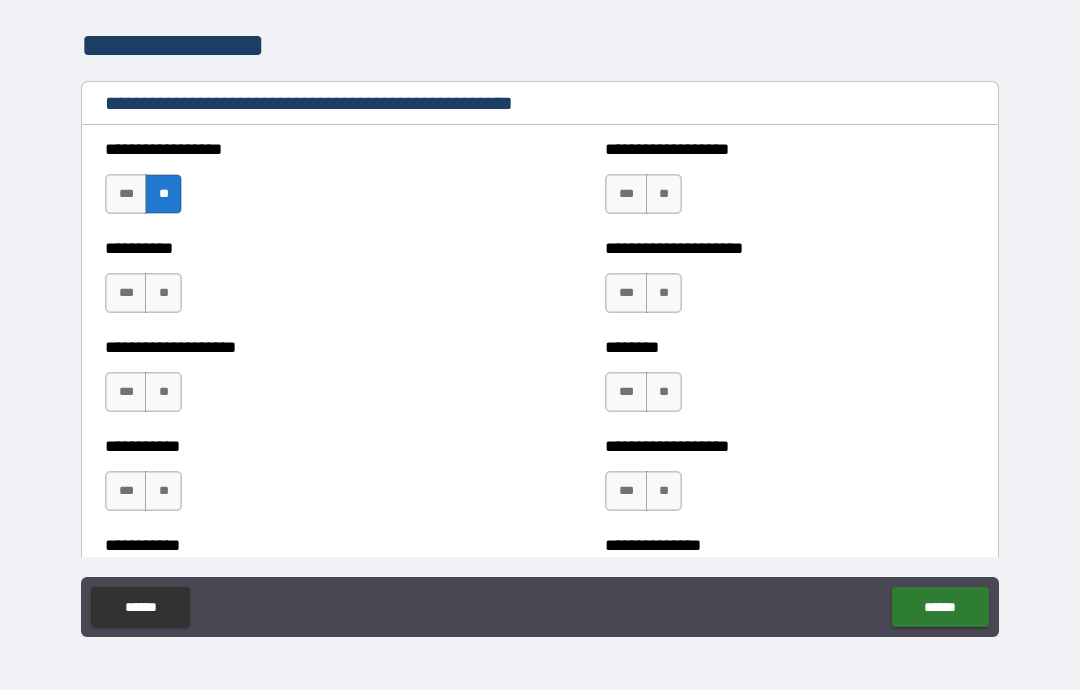 click on "**" at bounding box center (163, 293) 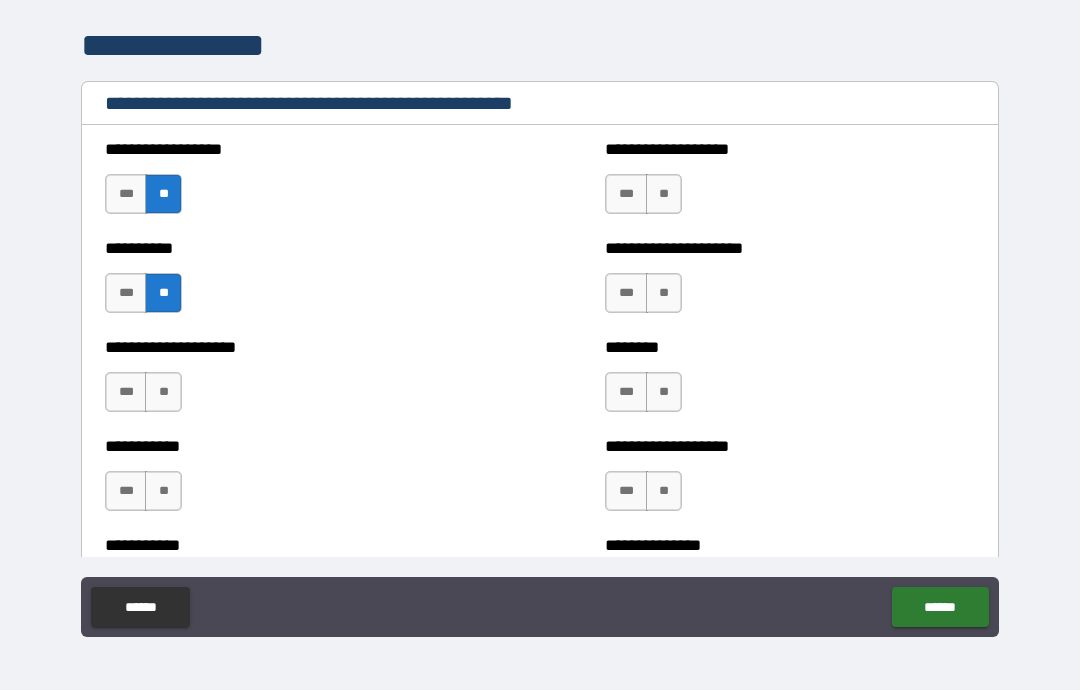click on "**" at bounding box center [163, 392] 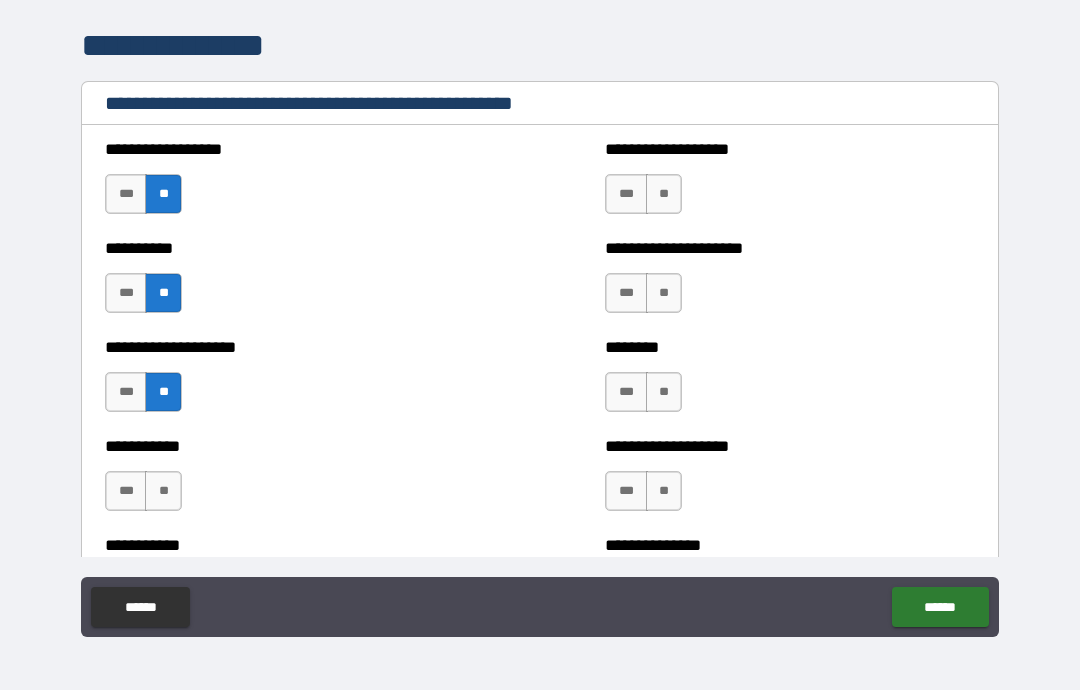 click on "**" at bounding box center (163, 491) 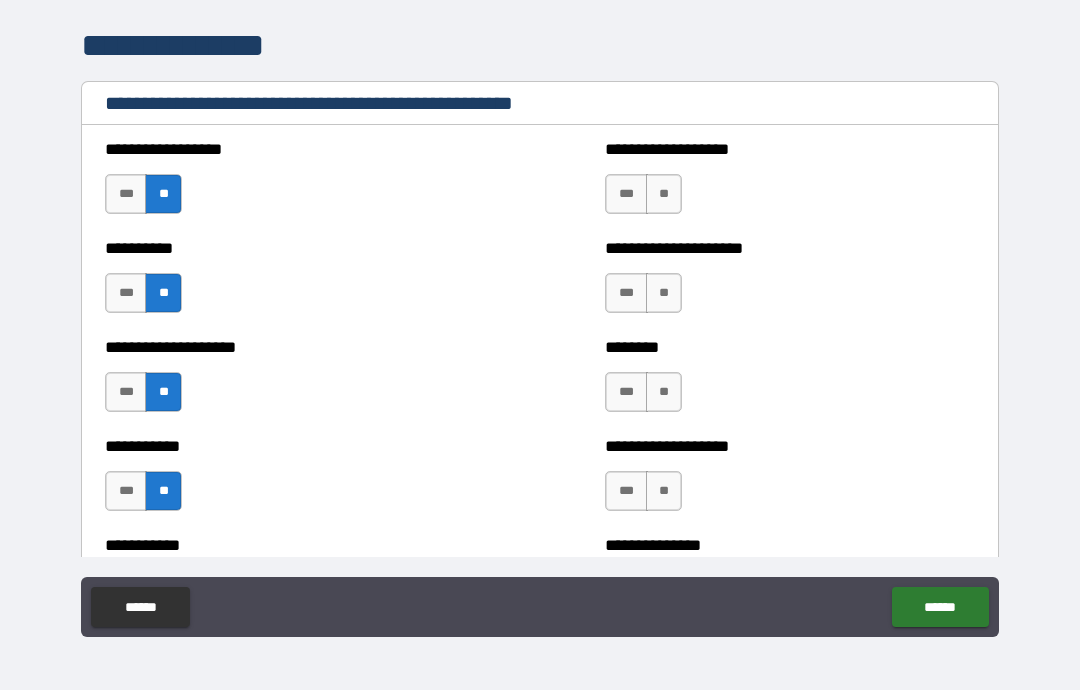 click on "**" at bounding box center (664, 194) 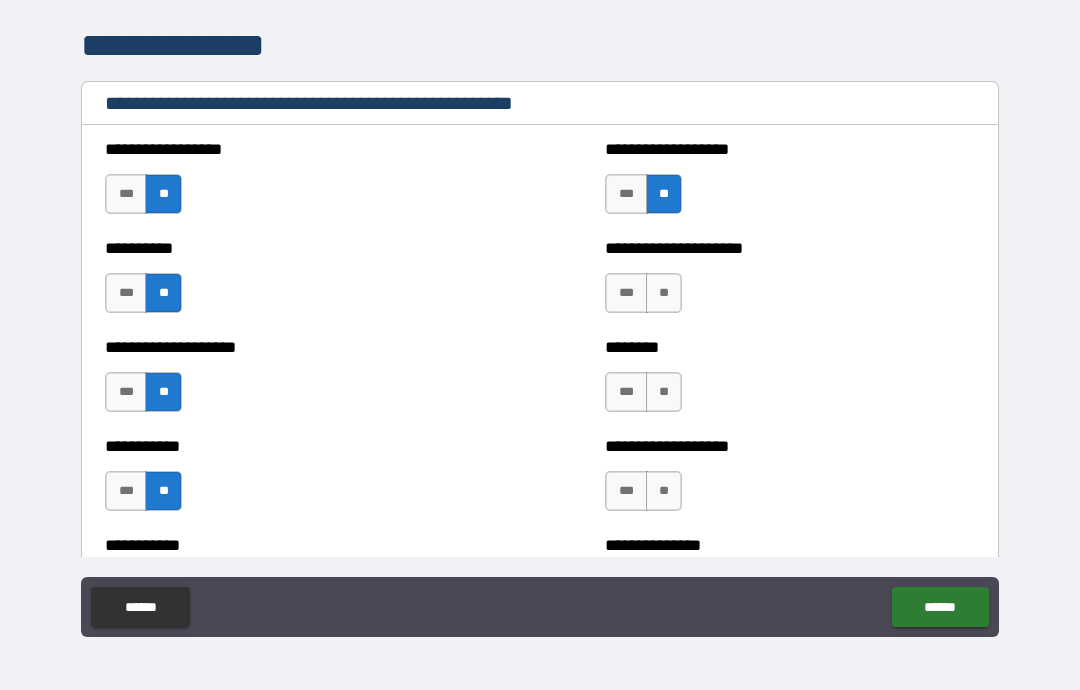 click on "**" at bounding box center (664, 293) 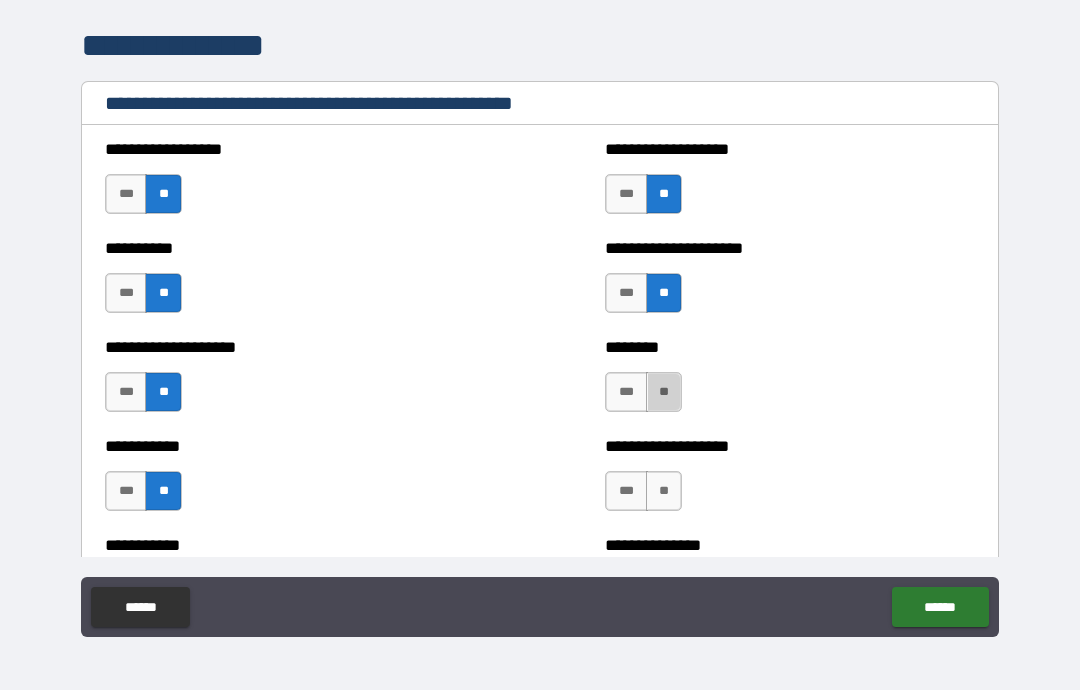 click on "**" at bounding box center [664, 491] 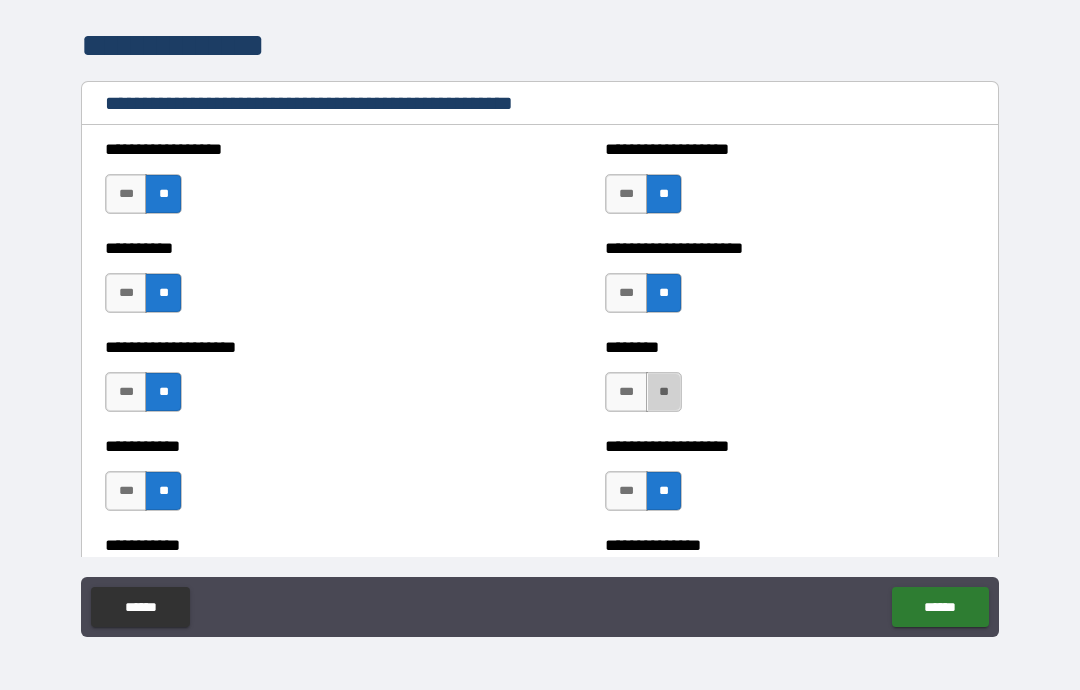 click on "**" at bounding box center [664, 392] 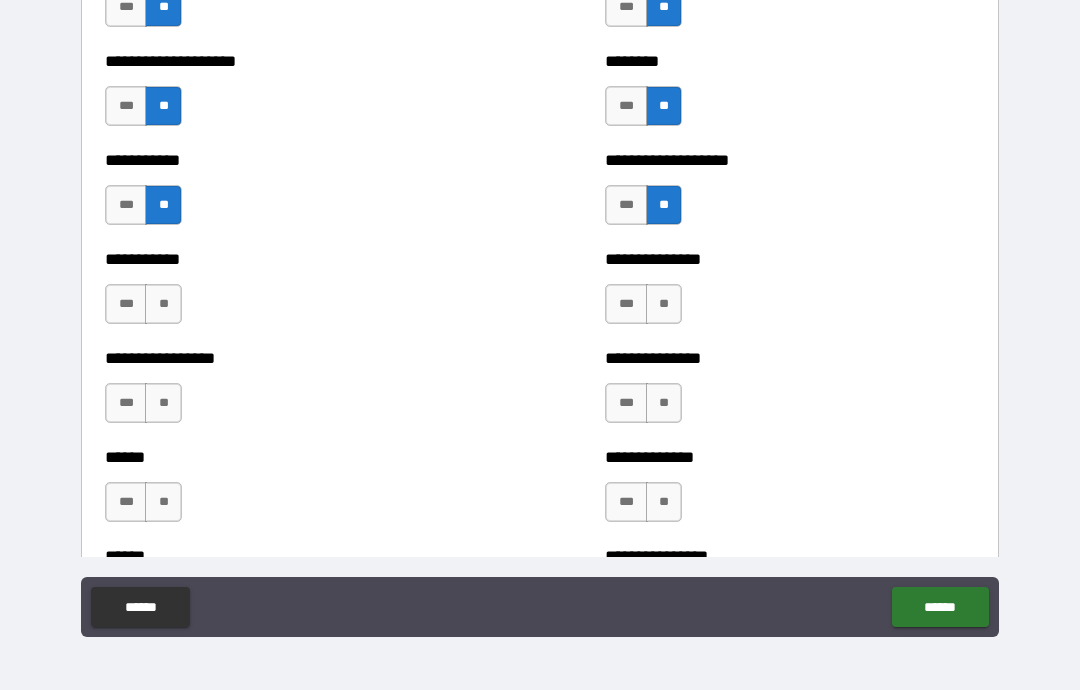 scroll, scrollTop: 2766, scrollLeft: 0, axis: vertical 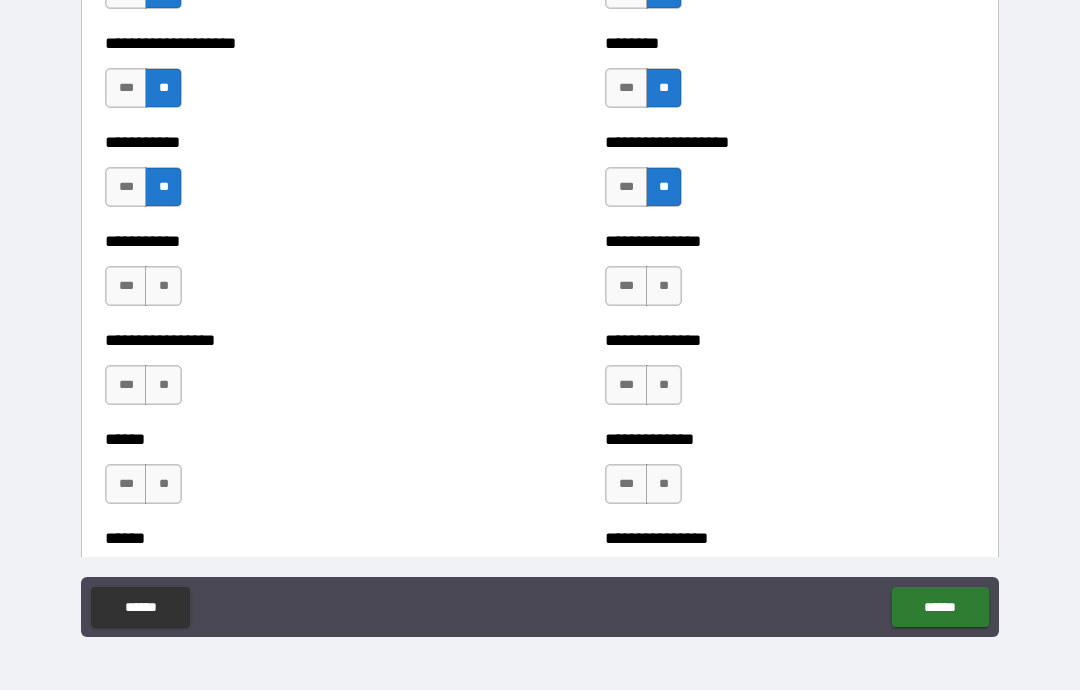 click on "**" at bounding box center (664, 286) 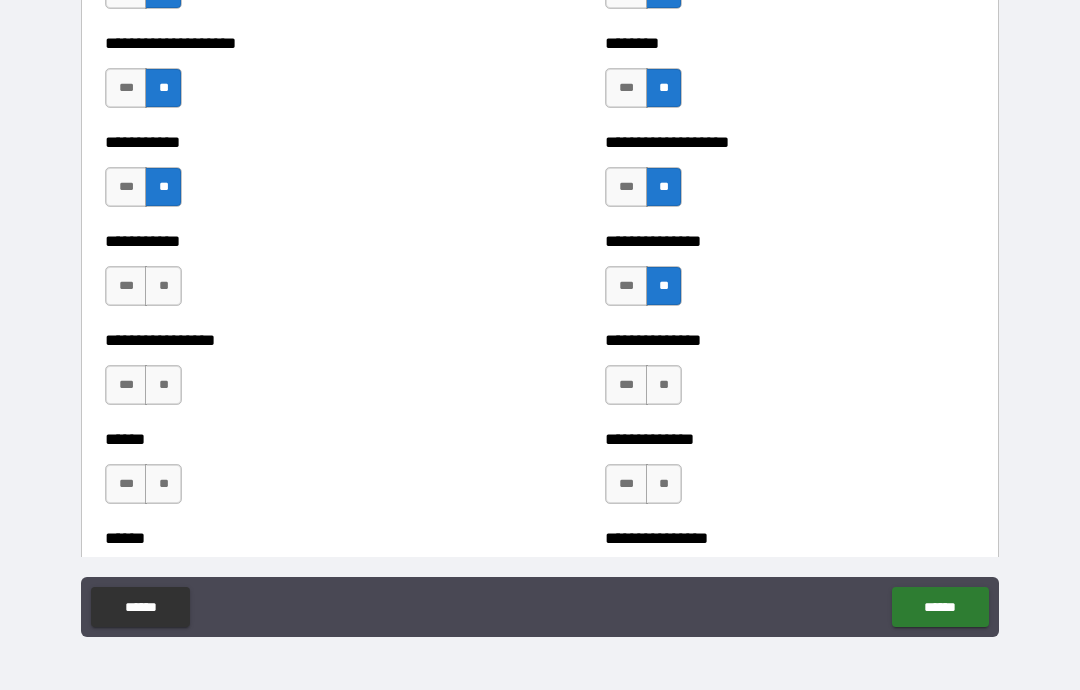 click on "**" at bounding box center (664, 385) 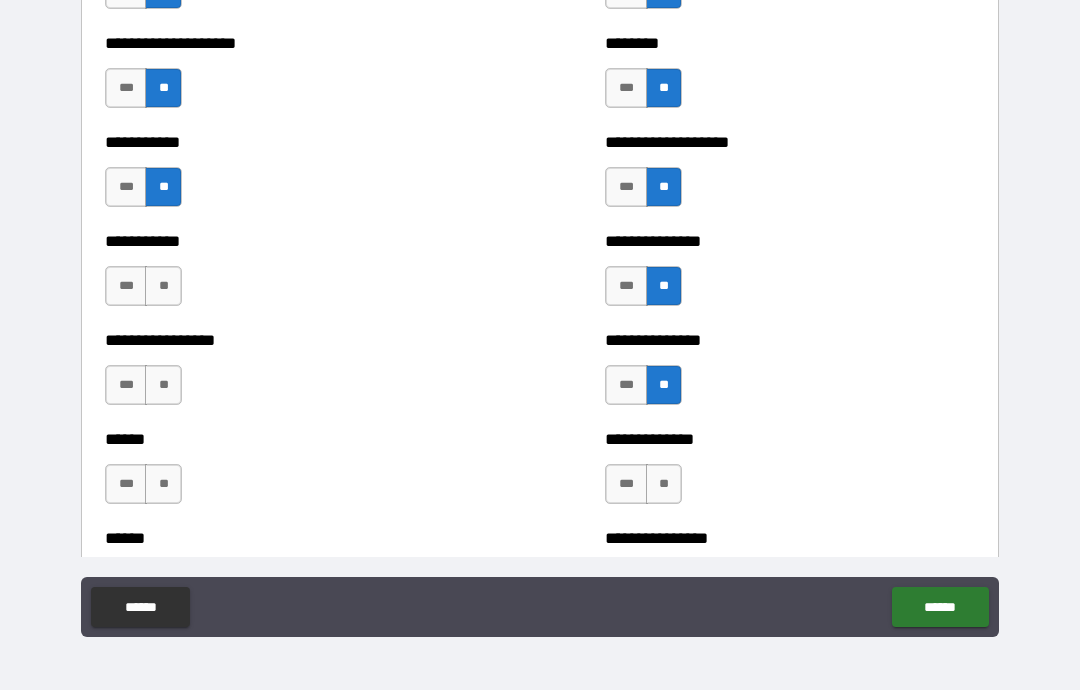 click on "**" at bounding box center (664, 484) 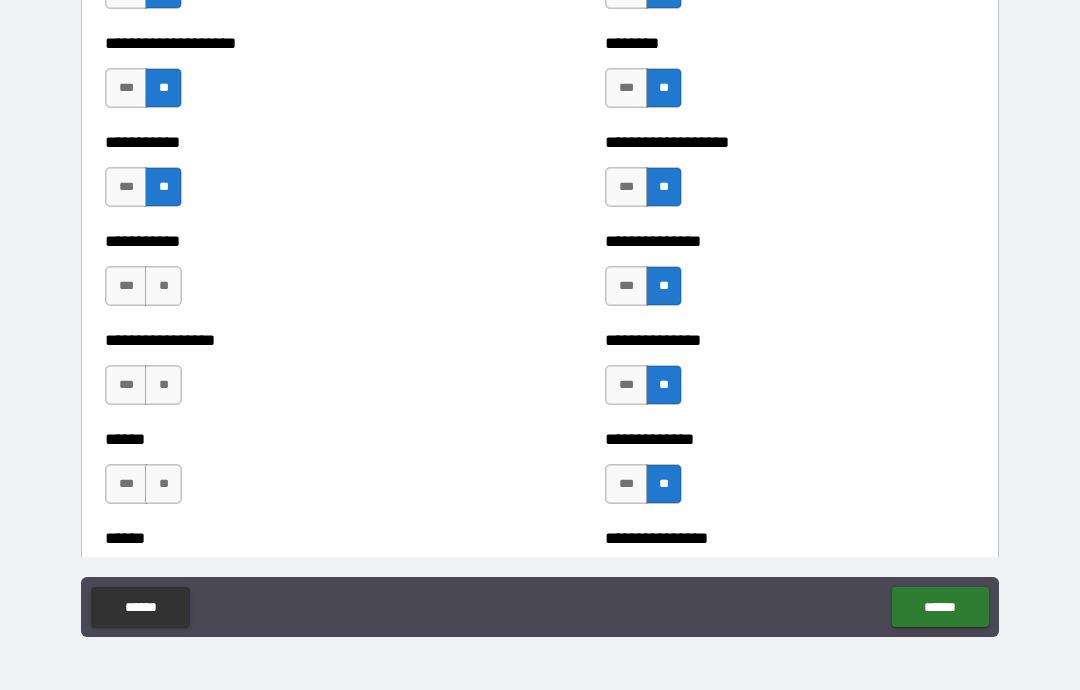 click on "**" at bounding box center (163, 484) 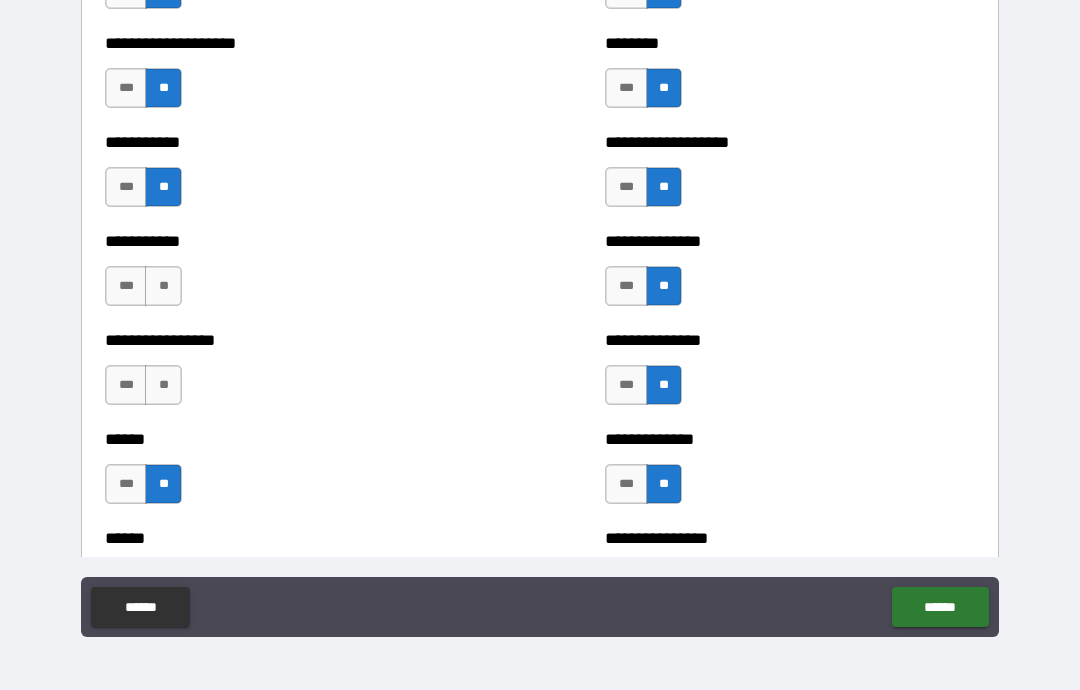 click on "**" at bounding box center [163, 385] 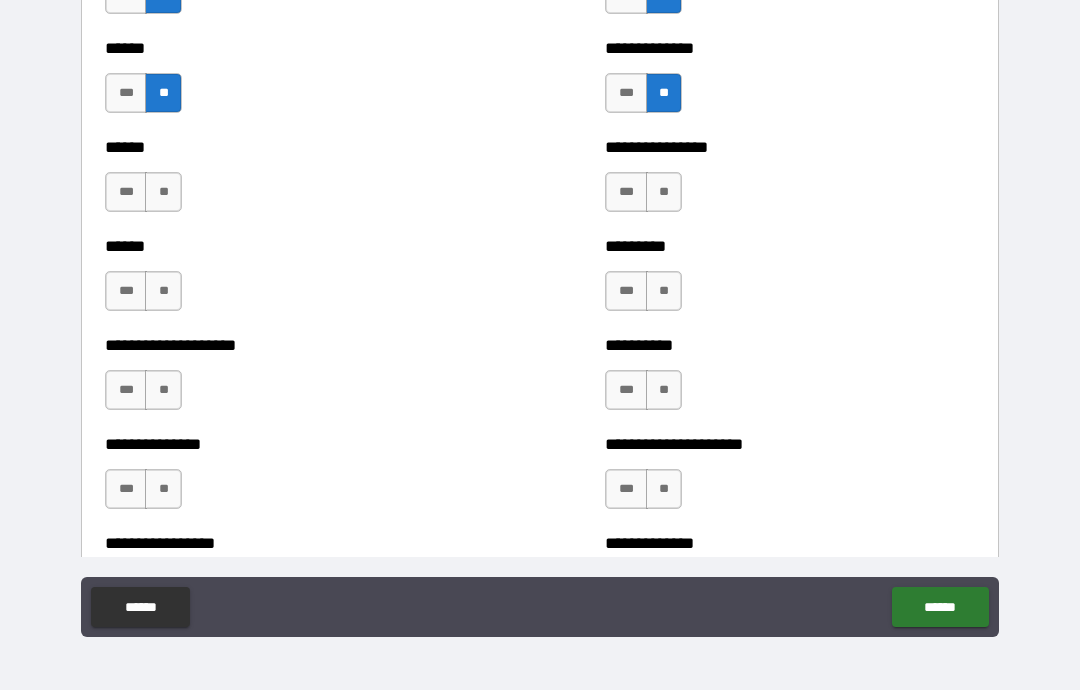 scroll, scrollTop: 3183, scrollLeft: 0, axis: vertical 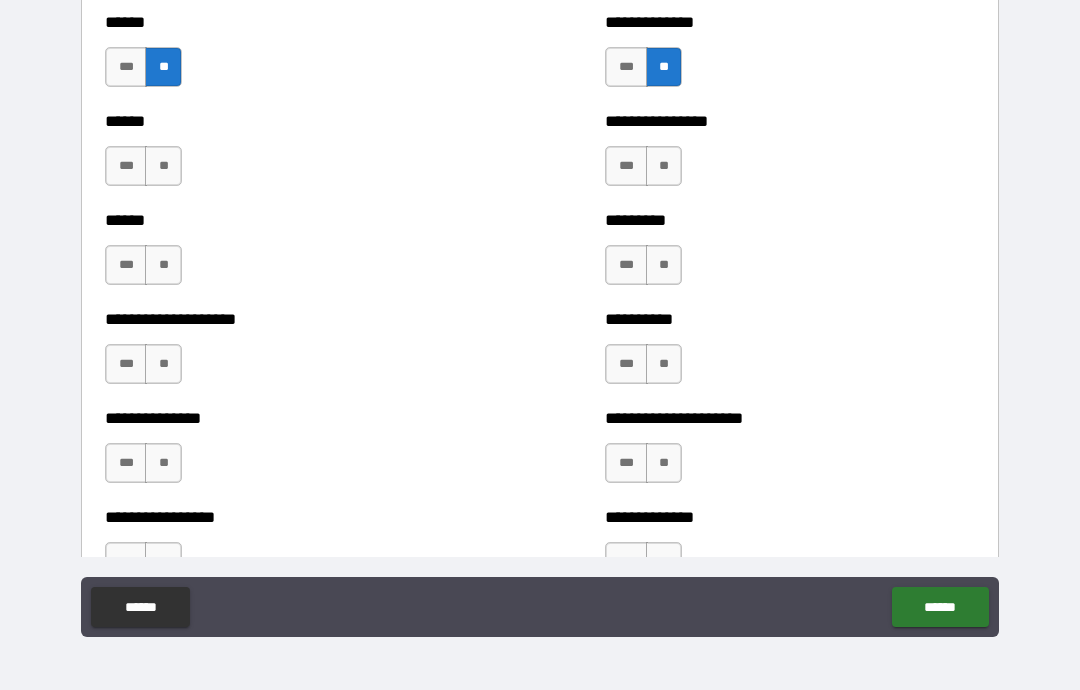 click on "**" at bounding box center [163, 166] 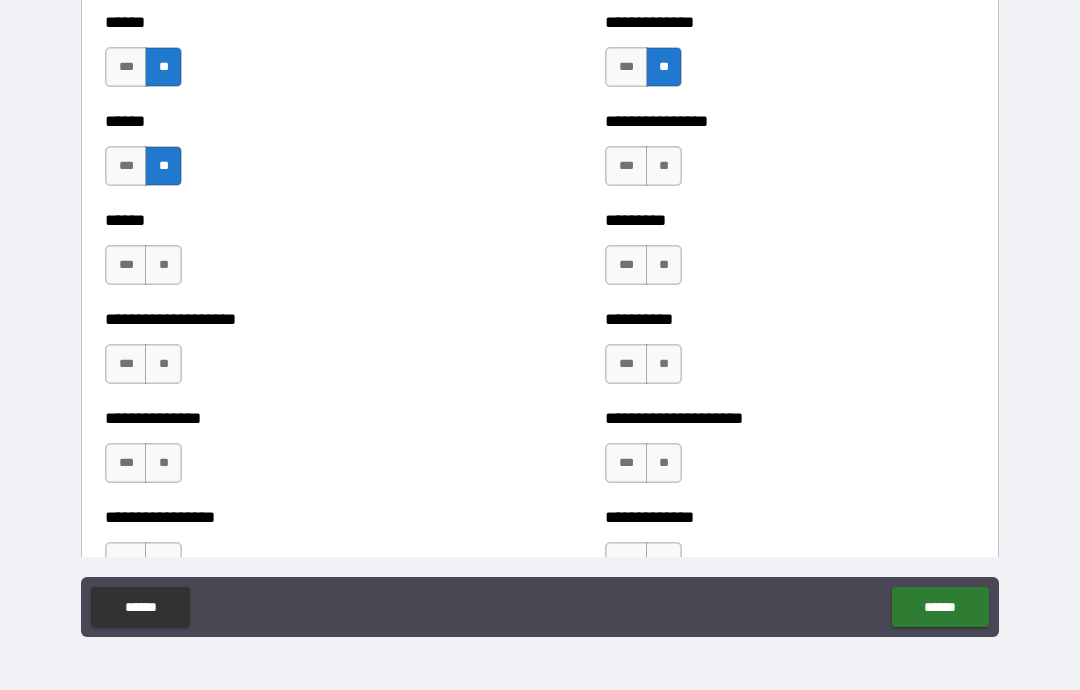 click on "**" at bounding box center [163, 265] 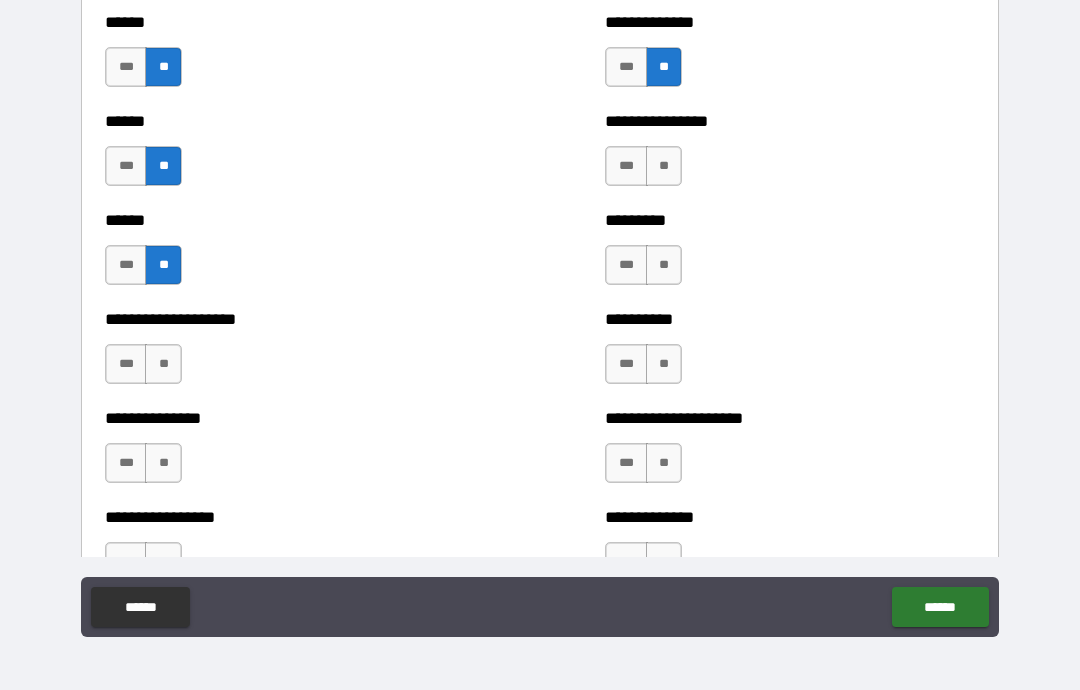 click on "**" at bounding box center (163, 463) 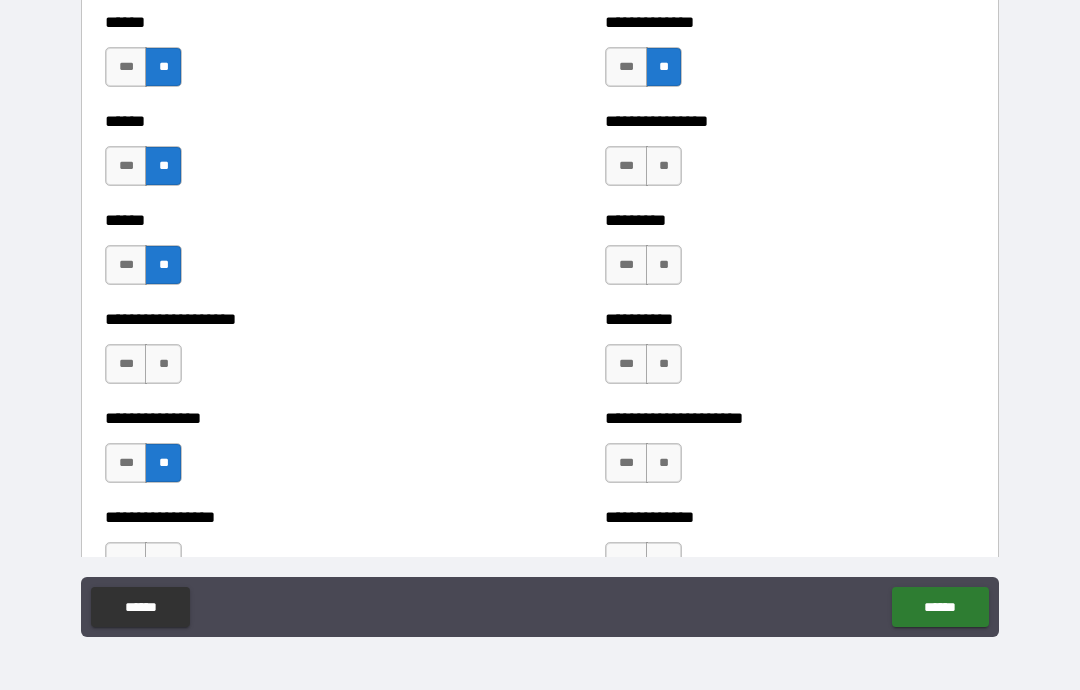 click on "**" at bounding box center (163, 364) 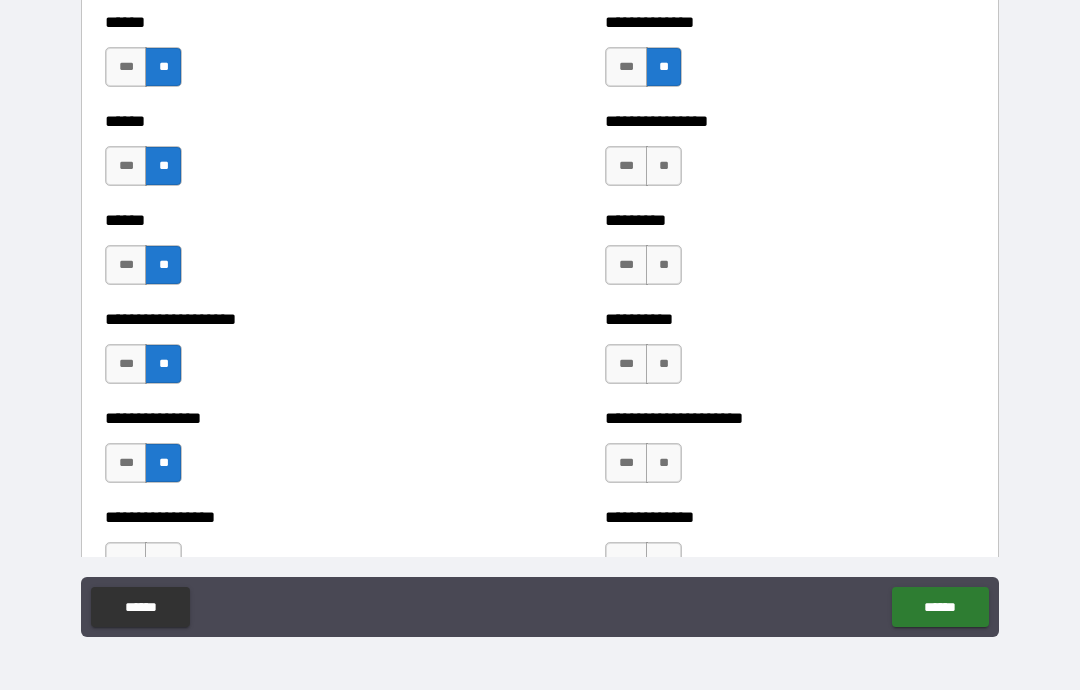 click on "**" at bounding box center [664, 265] 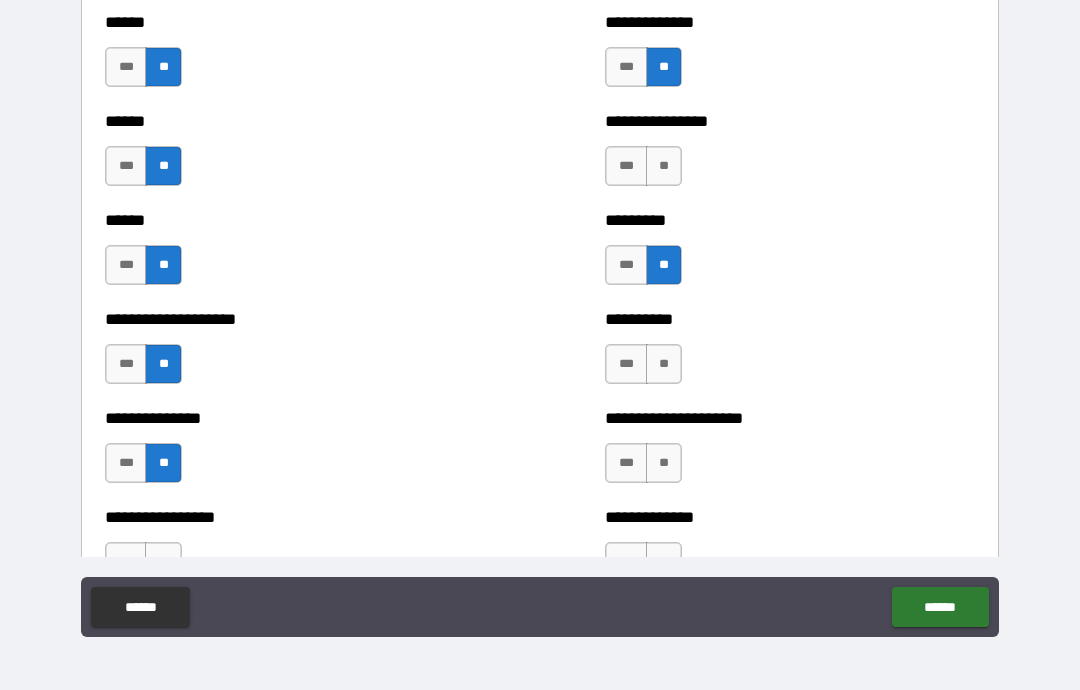 click on "**" at bounding box center [664, 166] 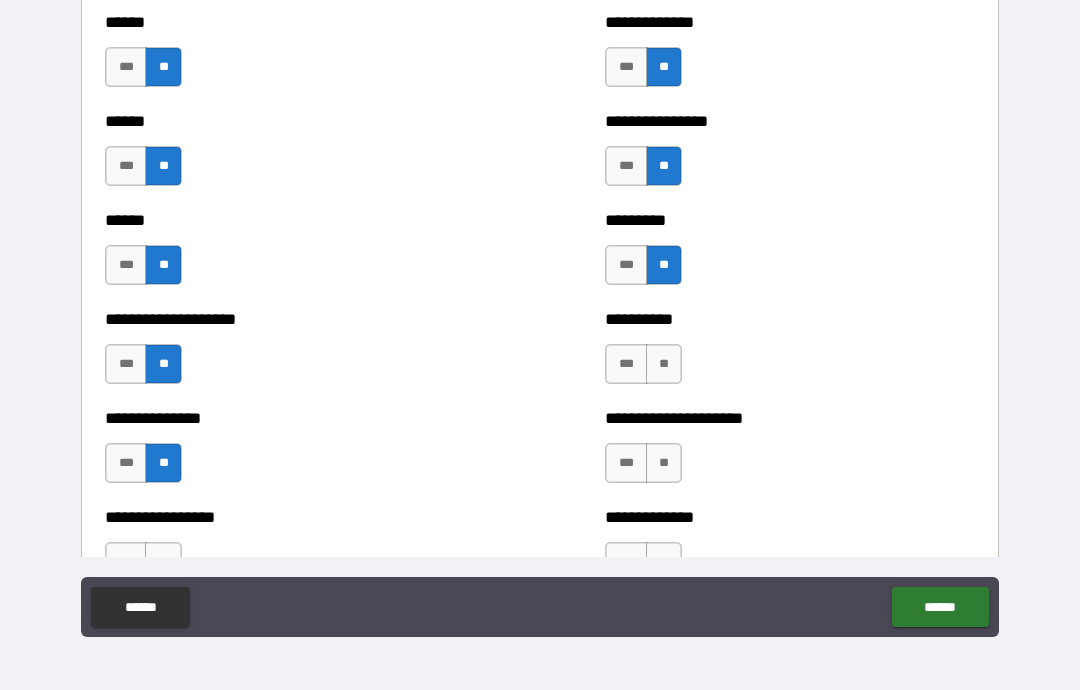 click on "**" at bounding box center (664, 364) 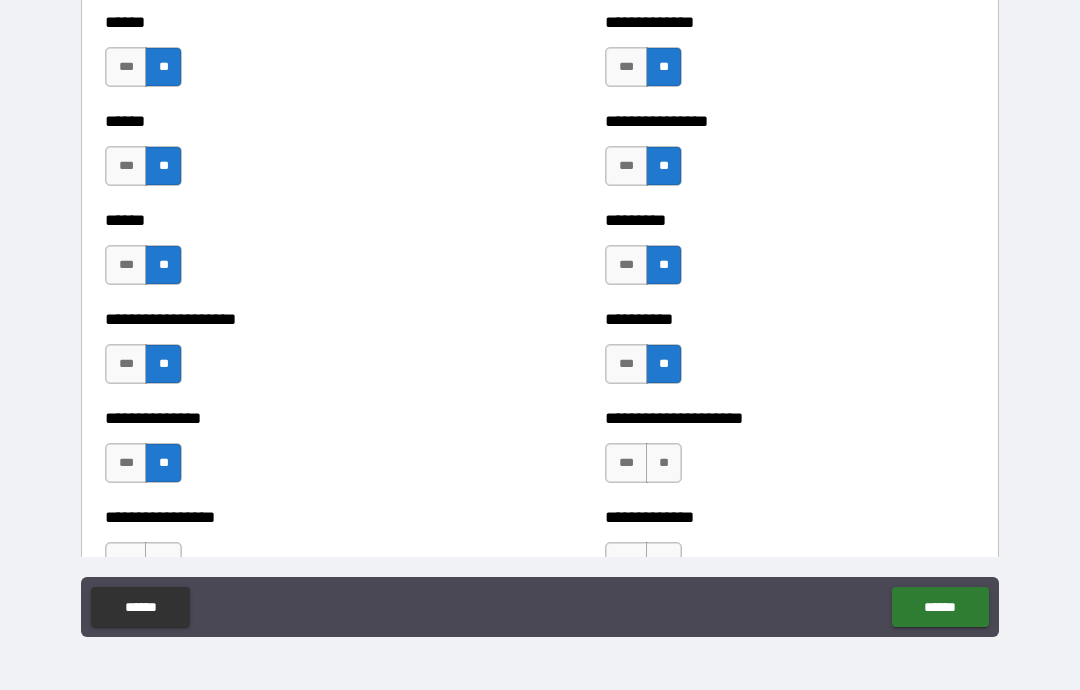 click on "**" at bounding box center (664, 463) 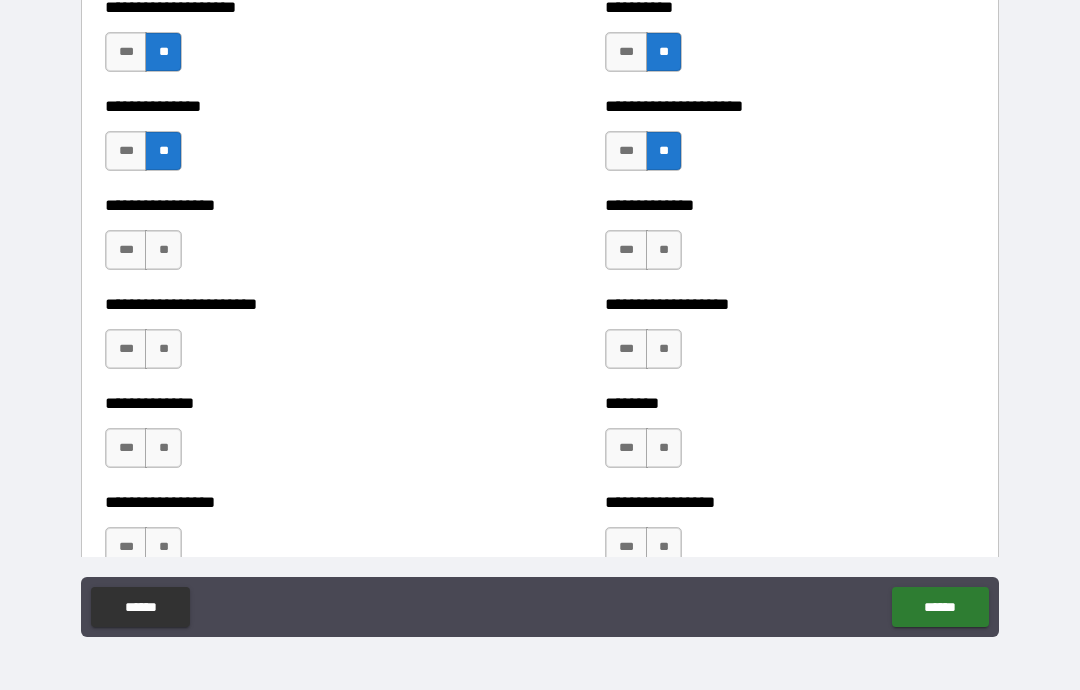 scroll, scrollTop: 3502, scrollLeft: 0, axis: vertical 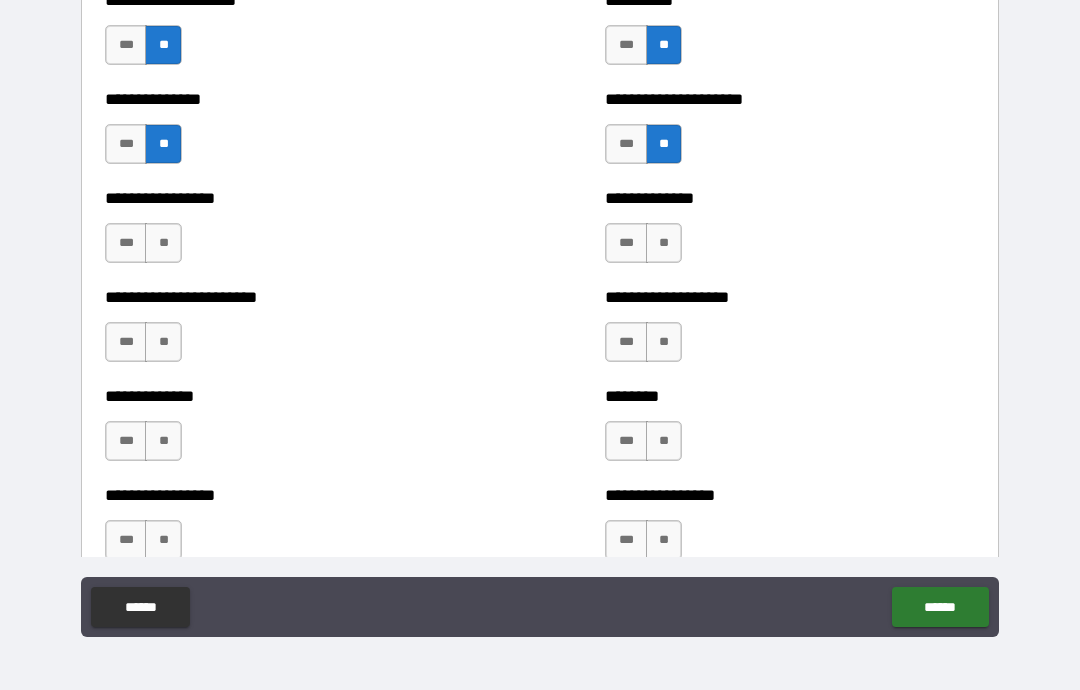 click on "*** **" at bounding box center [646, 248] 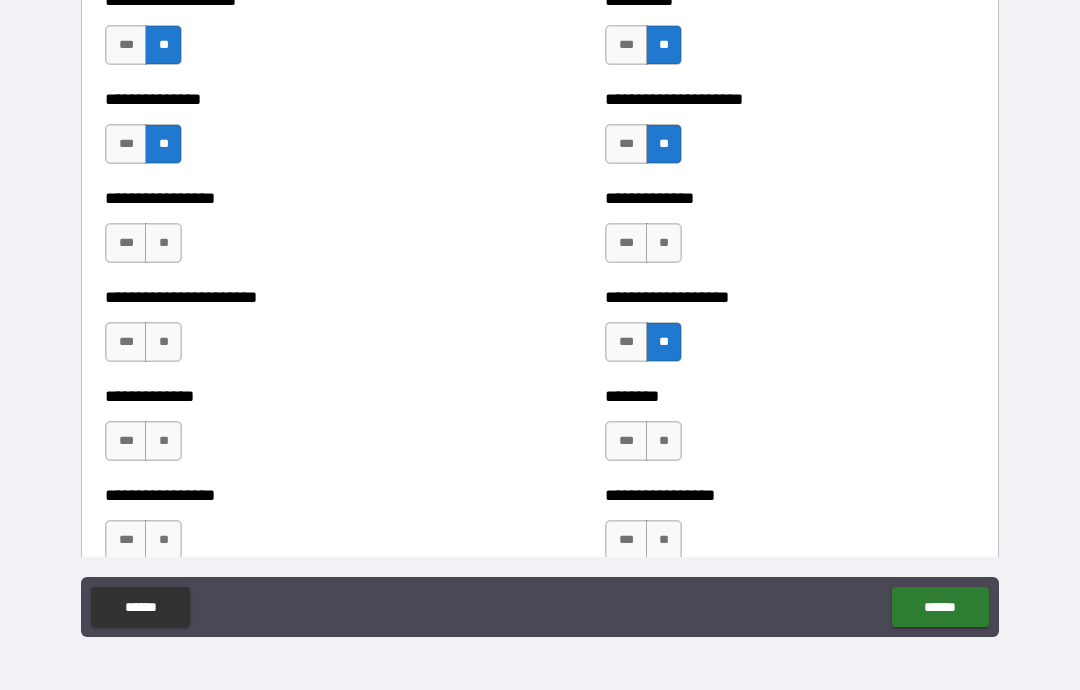click on "**" at bounding box center (664, 243) 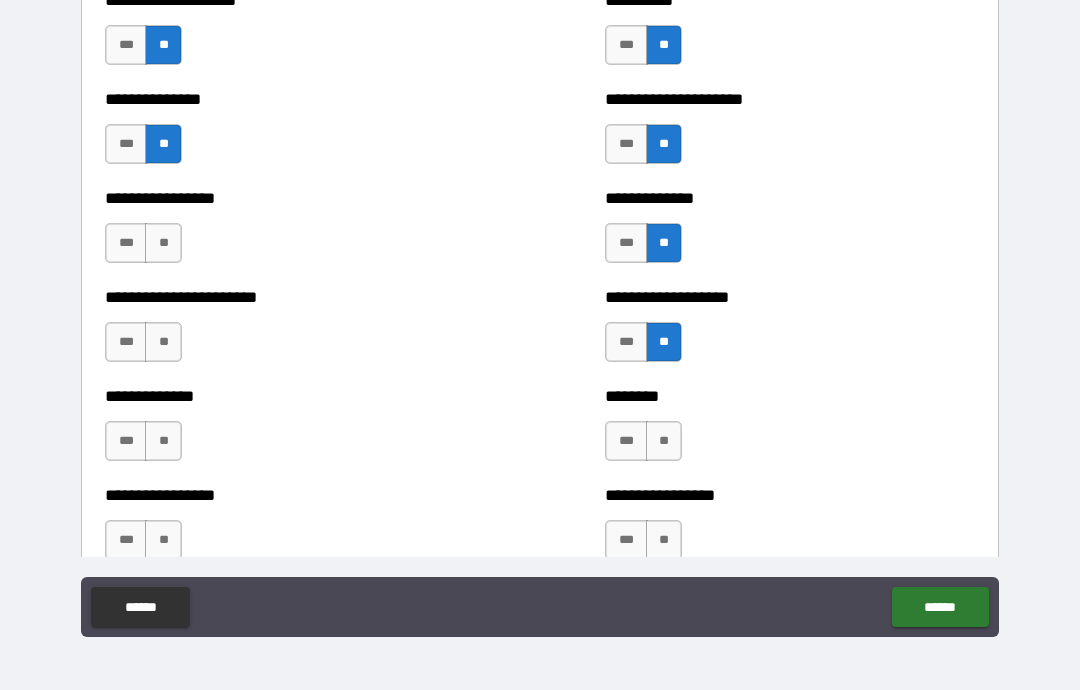 click on "**" at bounding box center (664, 441) 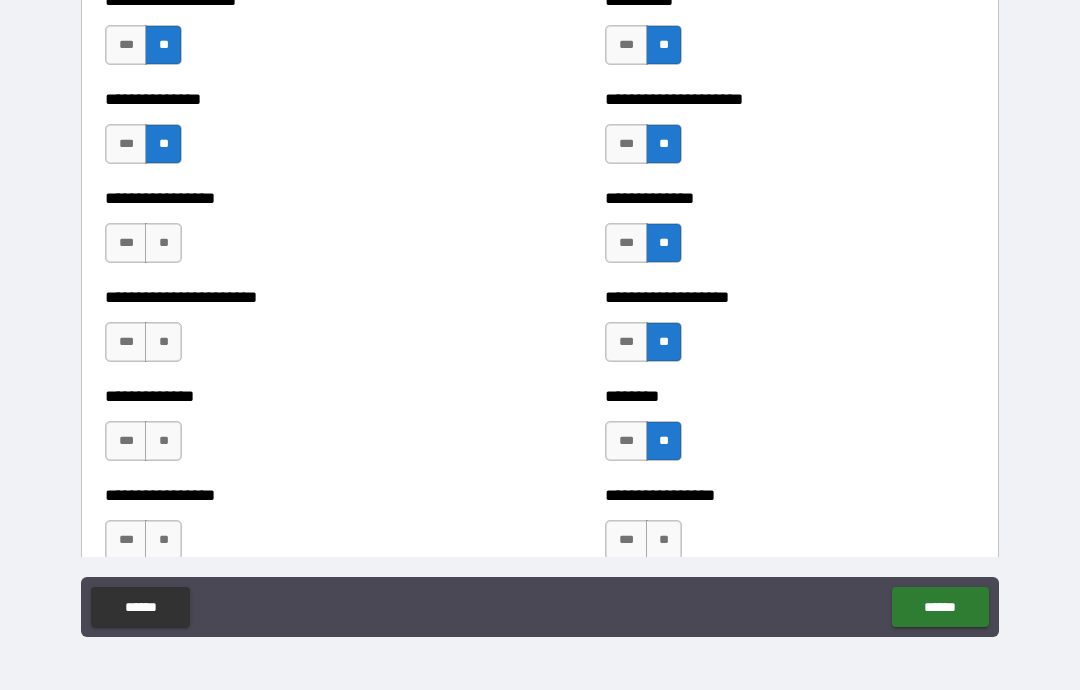 click on "**" at bounding box center [664, 540] 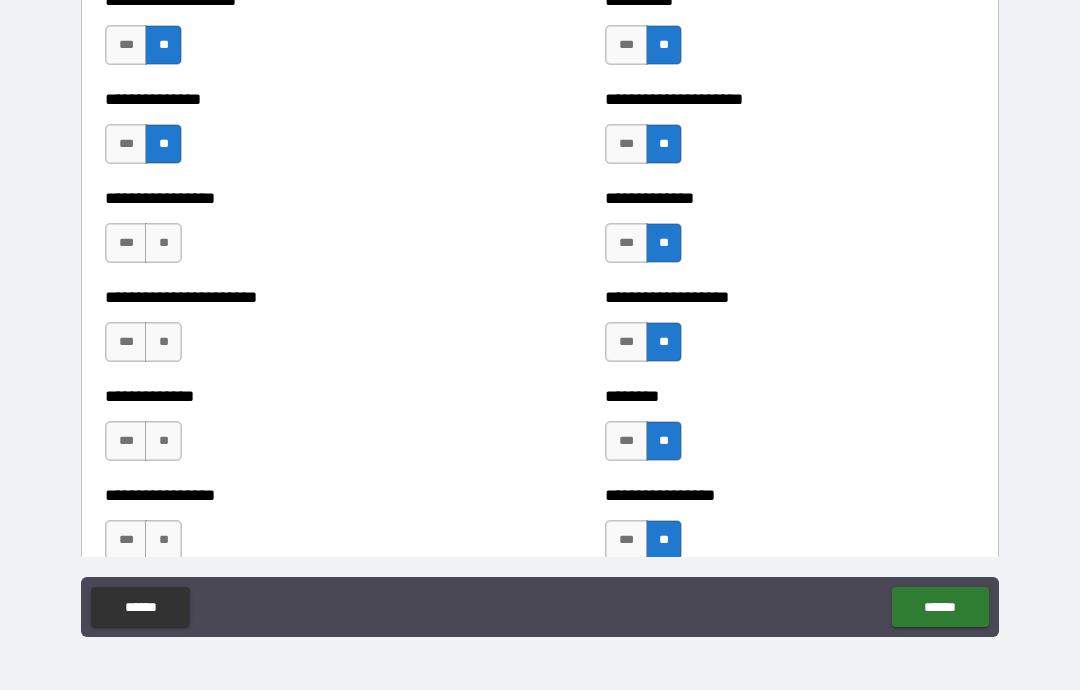 click on "**" at bounding box center (163, 540) 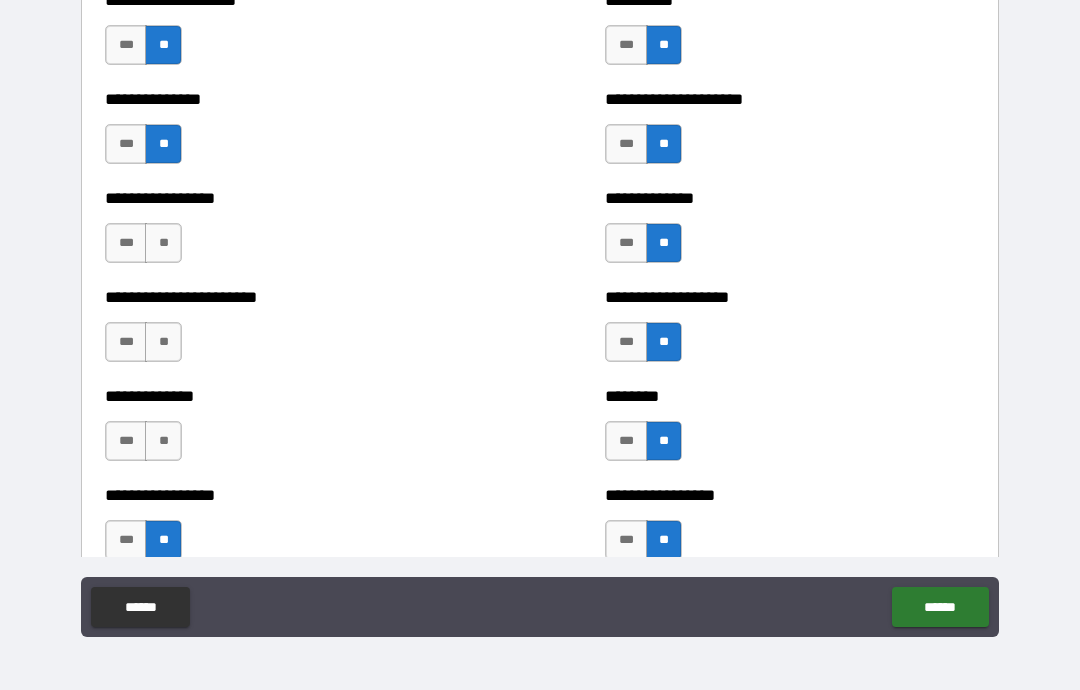 click on "**" at bounding box center [163, 441] 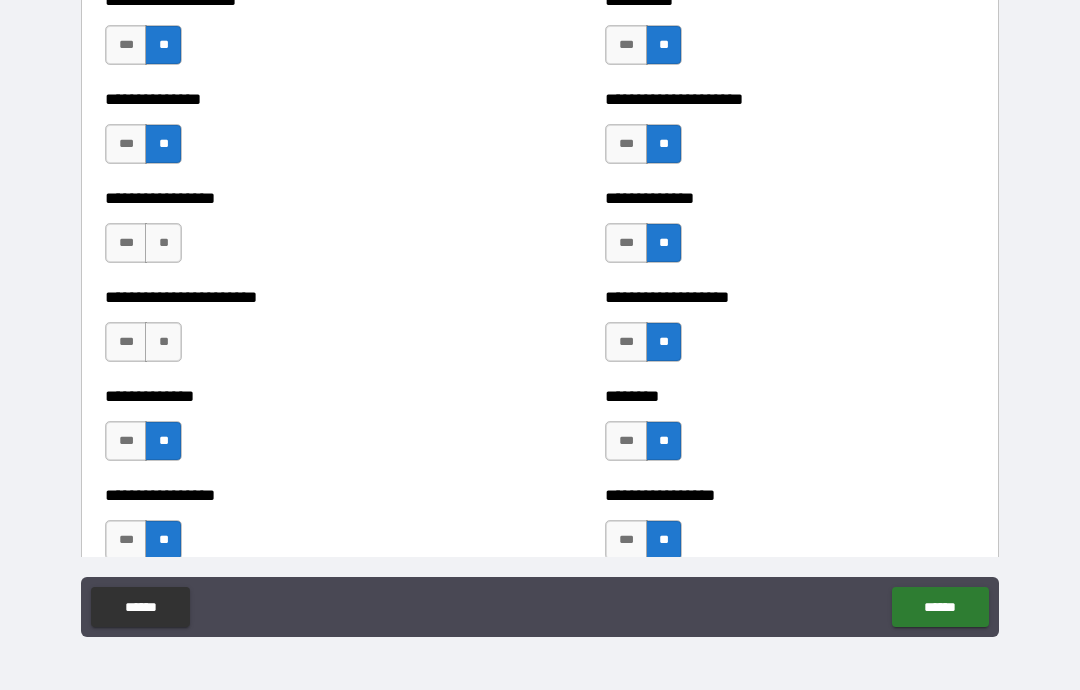 click on "**" at bounding box center [163, 342] 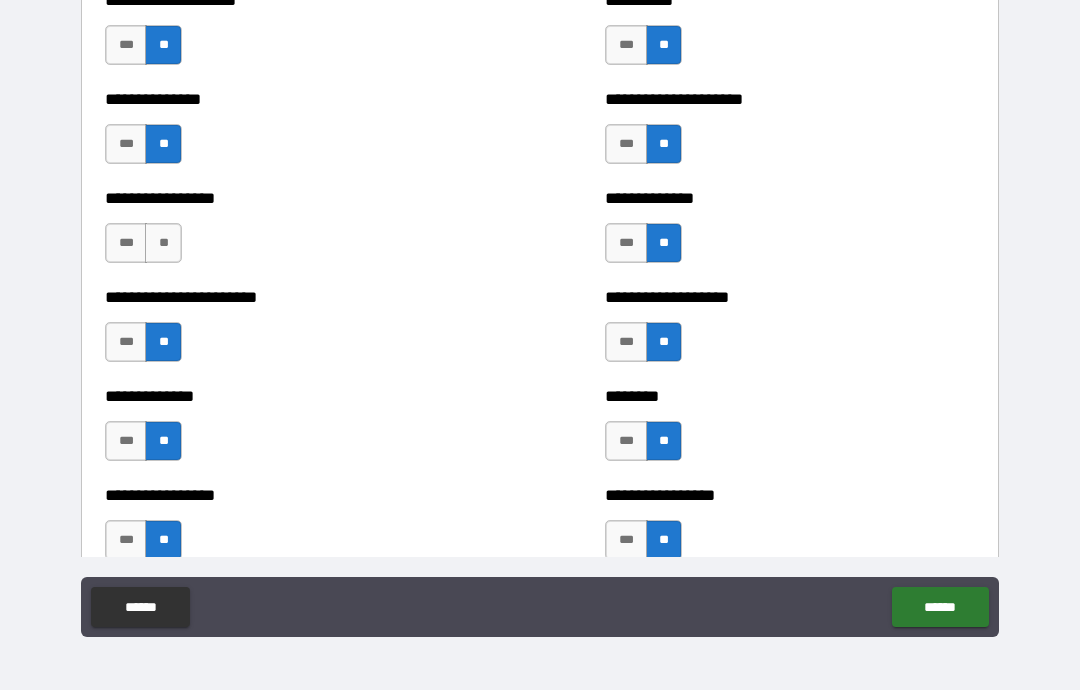 click on "**" at bounding box center (163, 243) 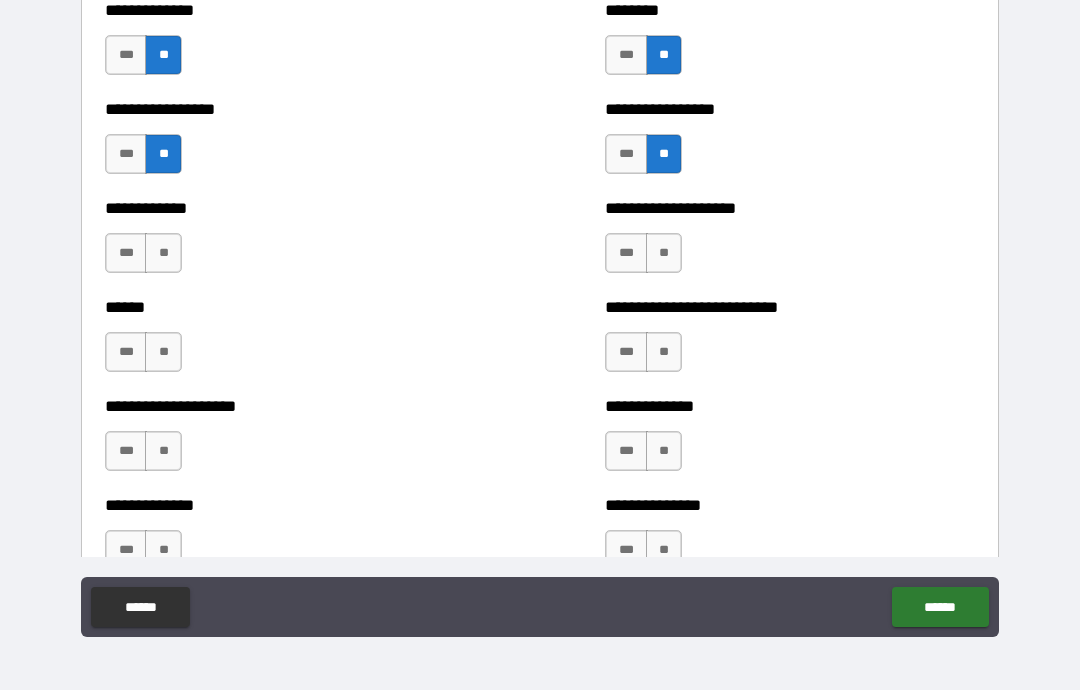 scroll, scrollTop: 3886, scrollLeft: 0, axis: vertical 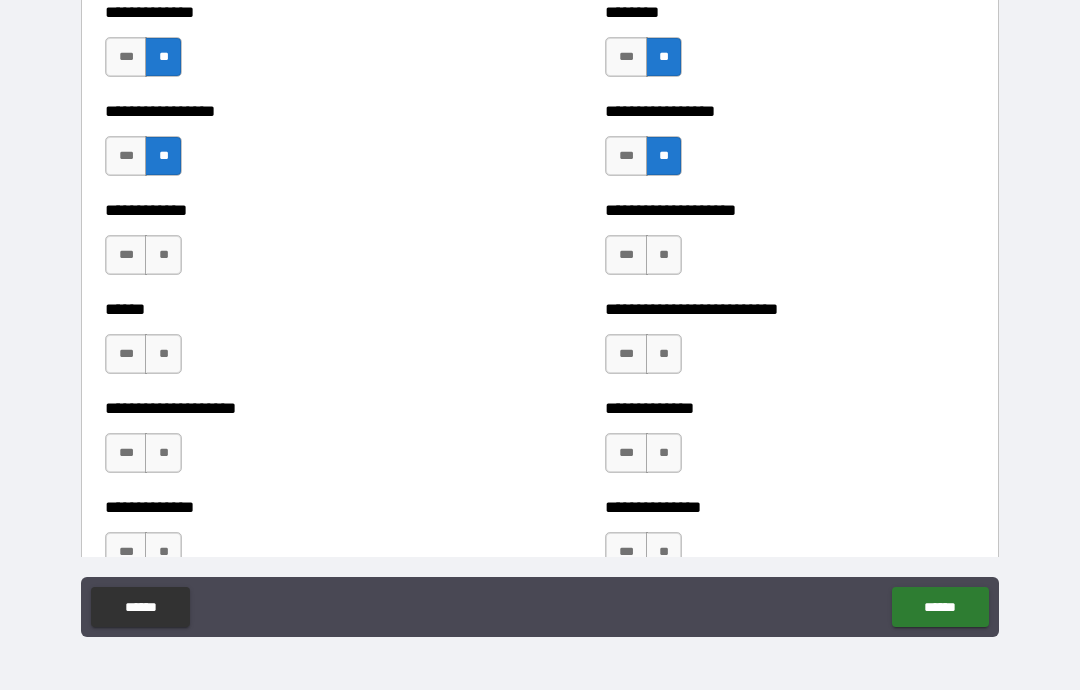 click on "**" at bounding box center (163, 255) 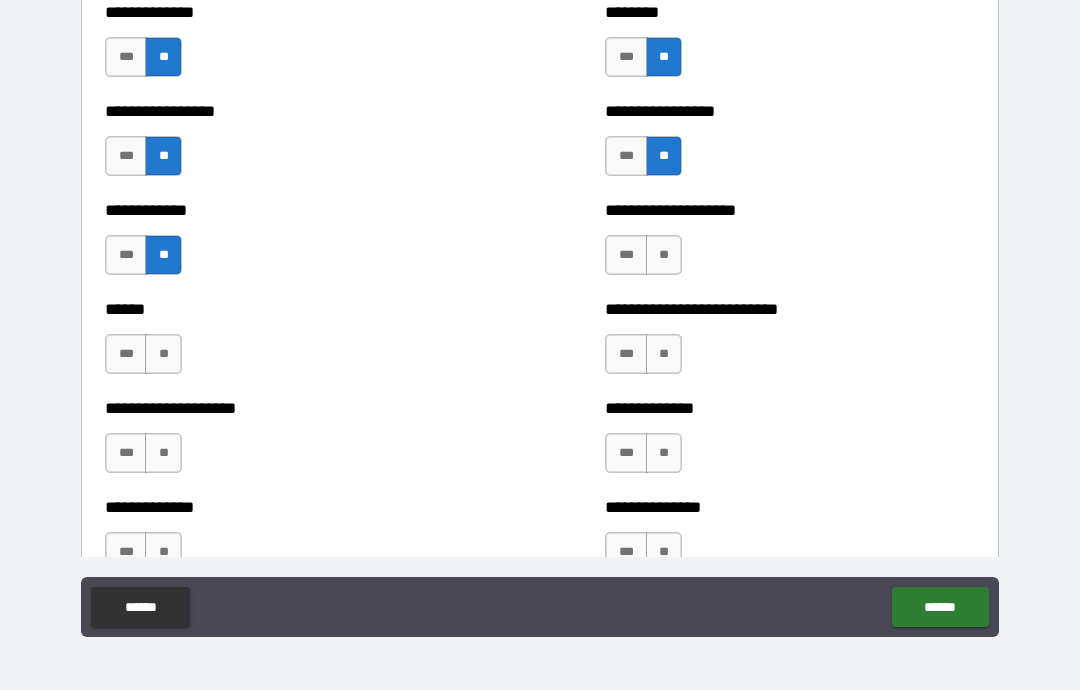 click on "***" at bounding box center [126, 354] 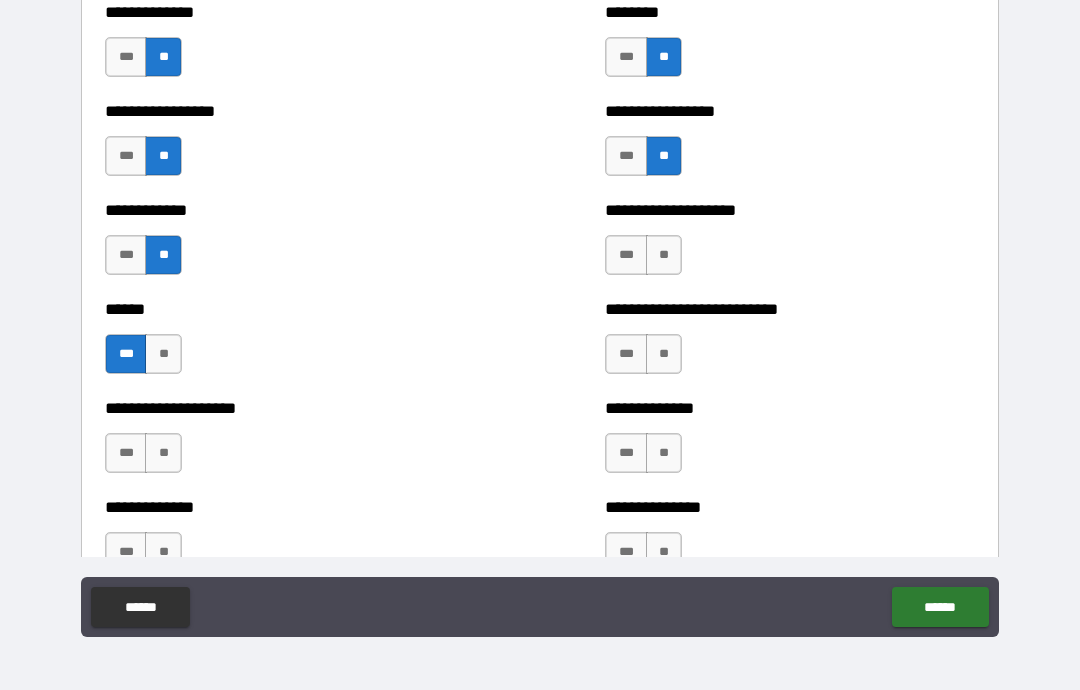 click on "**" at bounding box center (664, 255) 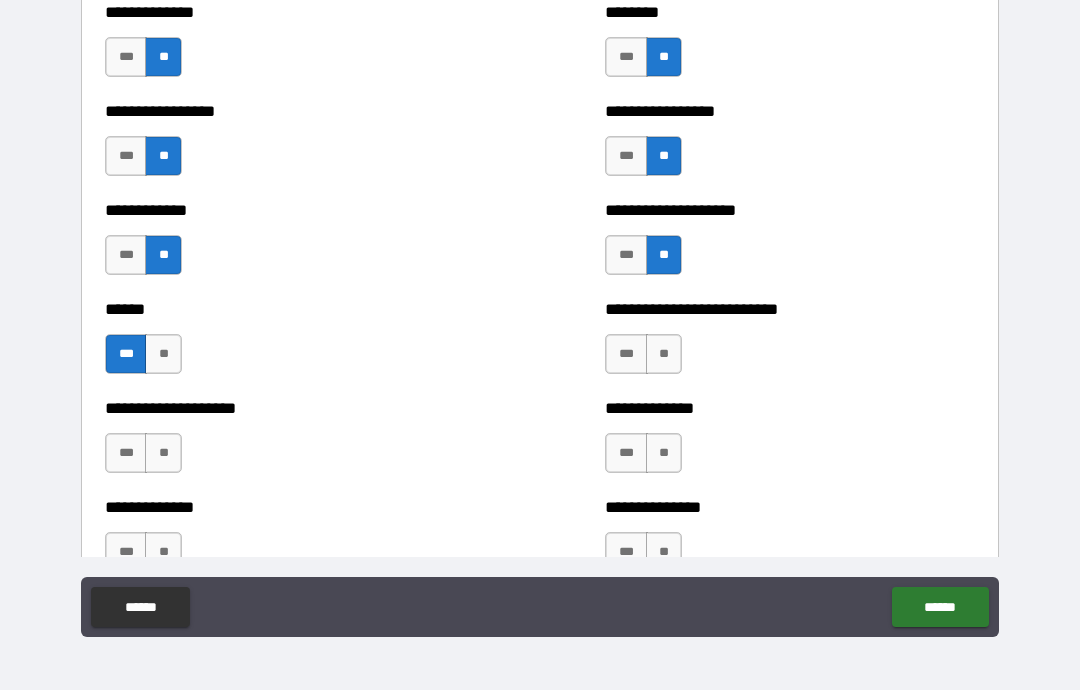 click on "**" at bounding box center [664, 354] 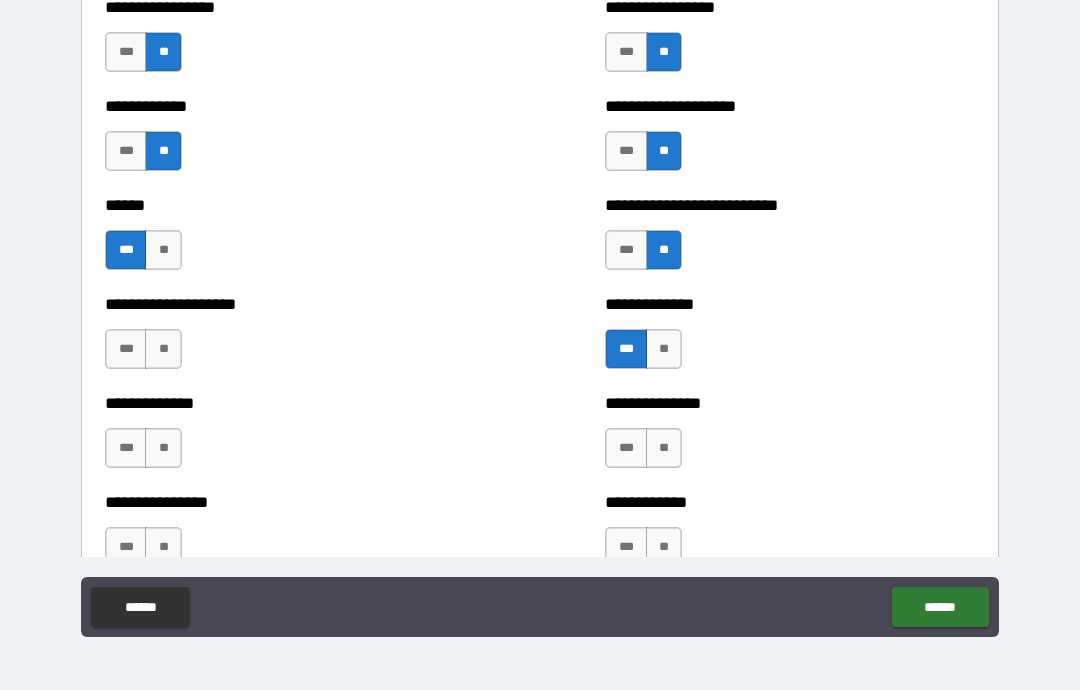 scroll, scrollTop: 4085, scrollLeft: 0, axis: vertical 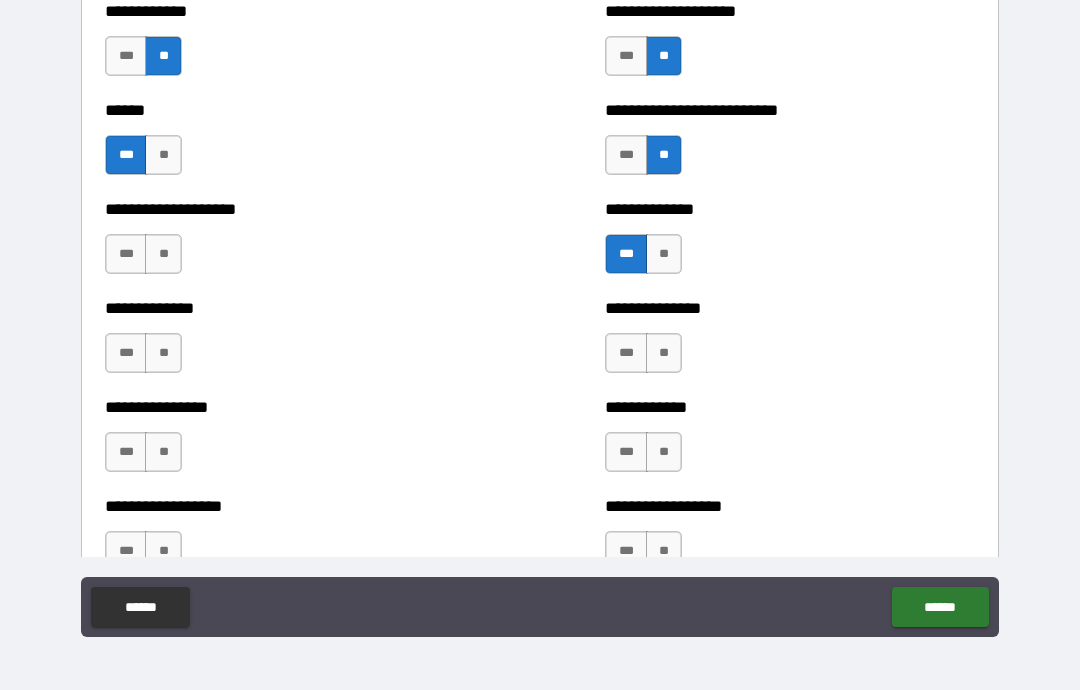 click on "**" at bounding box center (664, 254) 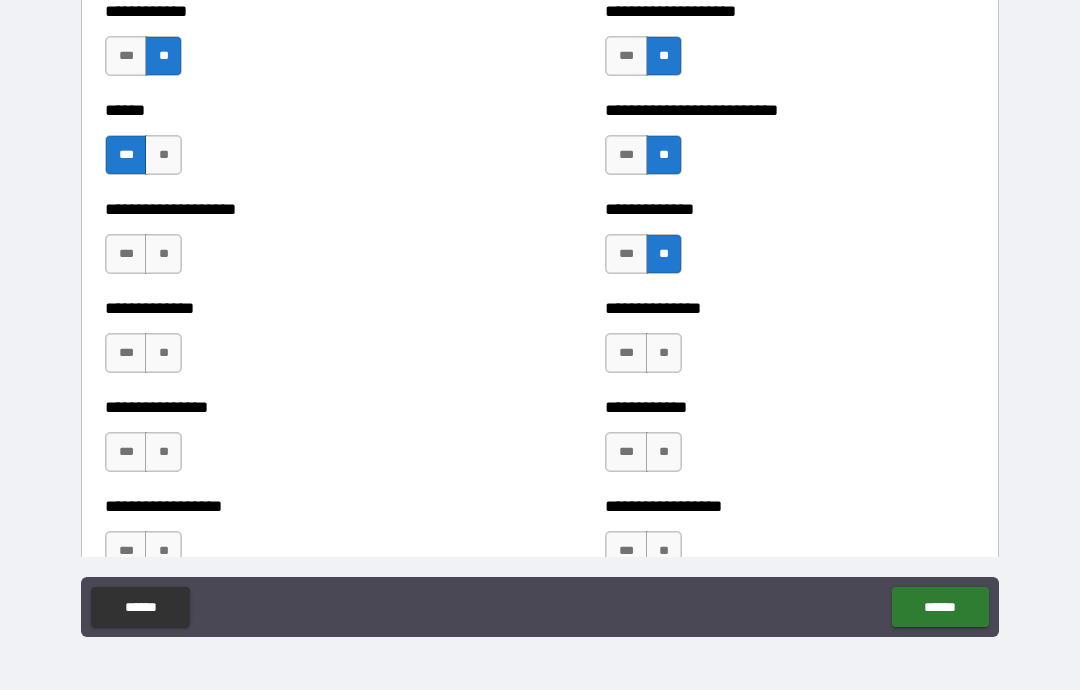 click on "**" at bounding box center [664, 353] 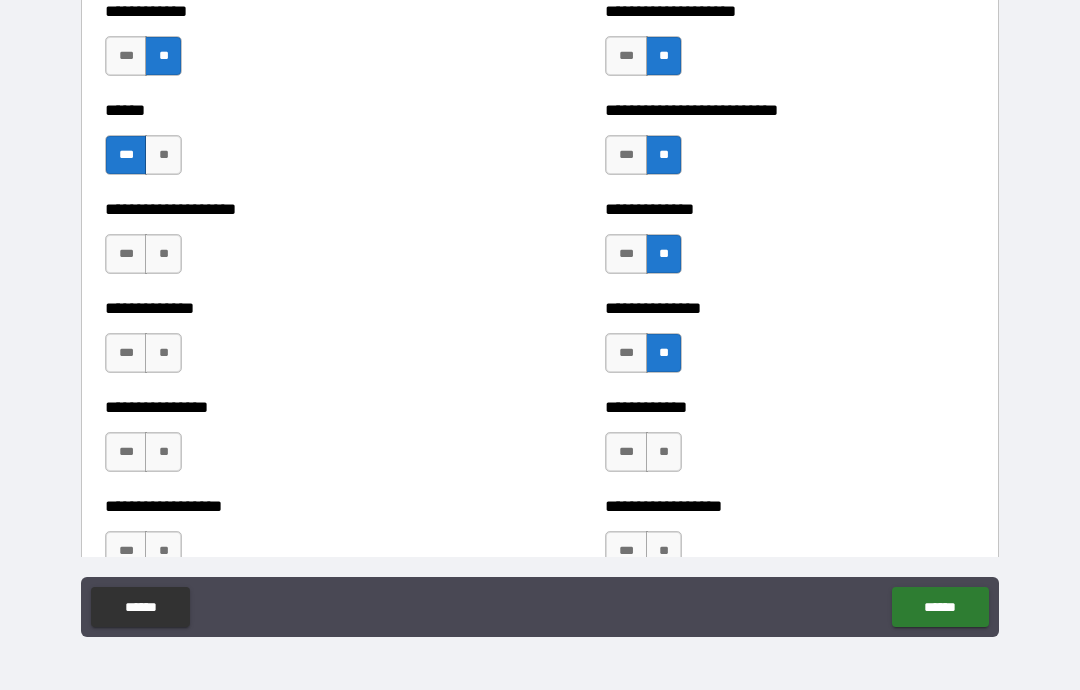 click on "**" at bounding box center [664, 452] 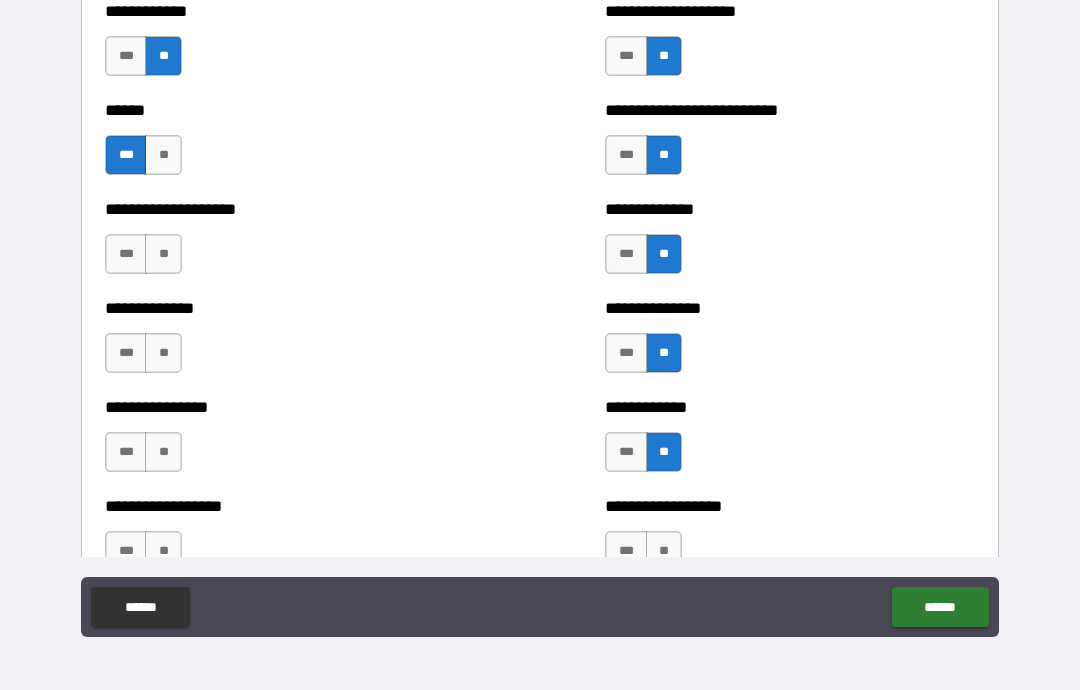 click on "**" at bounding box center (163, 452) 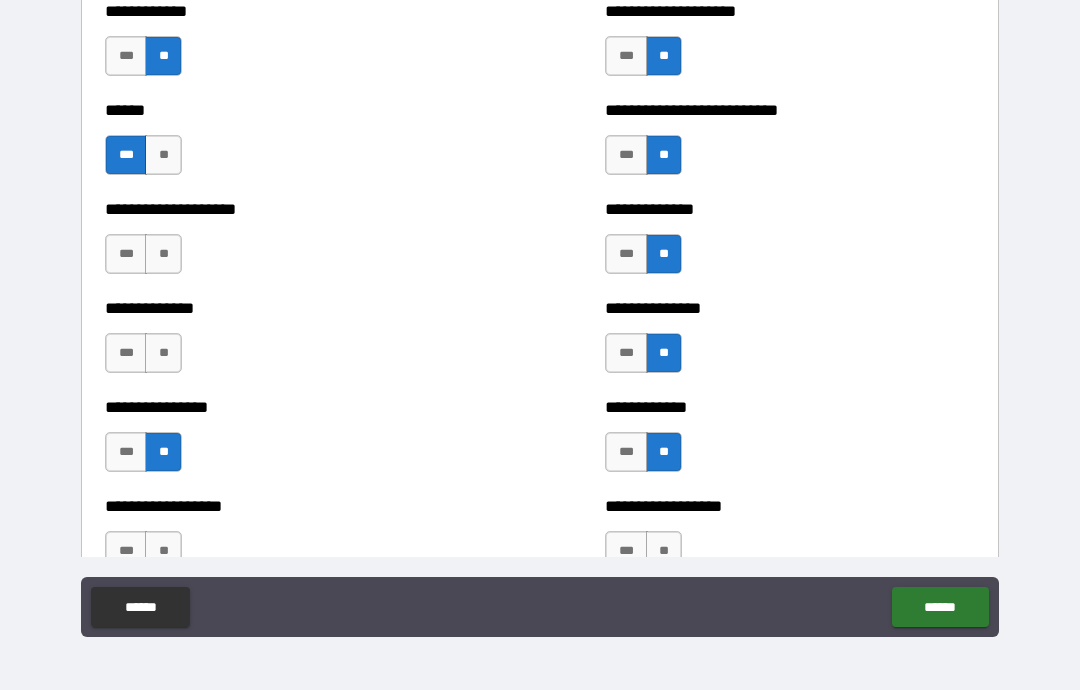 click on "**" at bounding box center [163, 353] 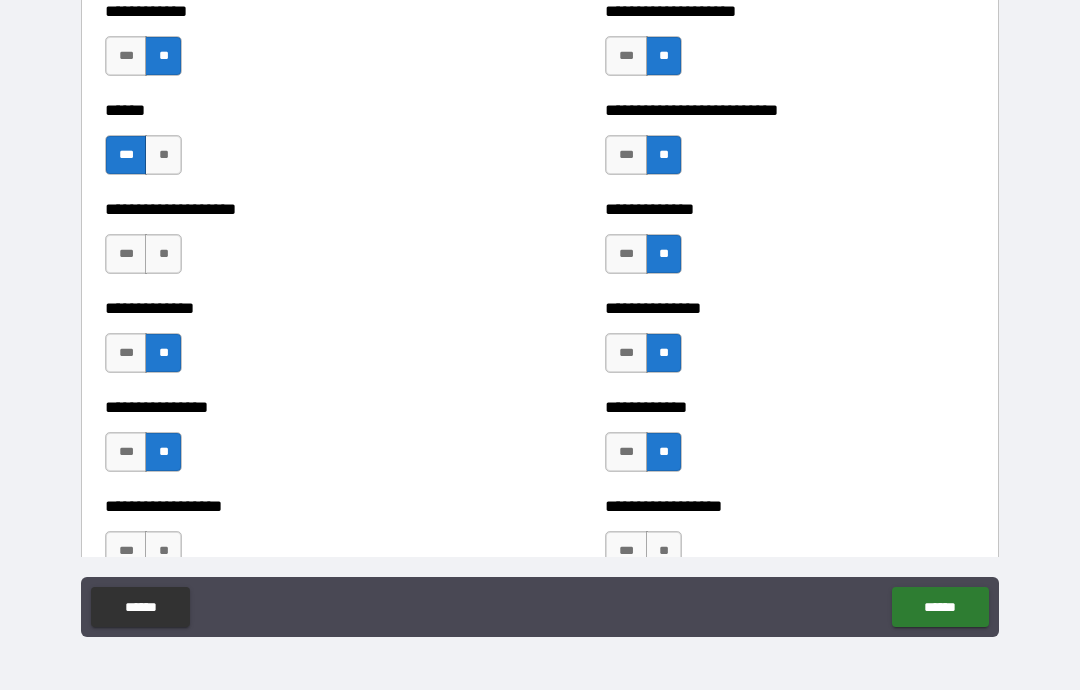 click on "**" at bounding box center (163, 254) 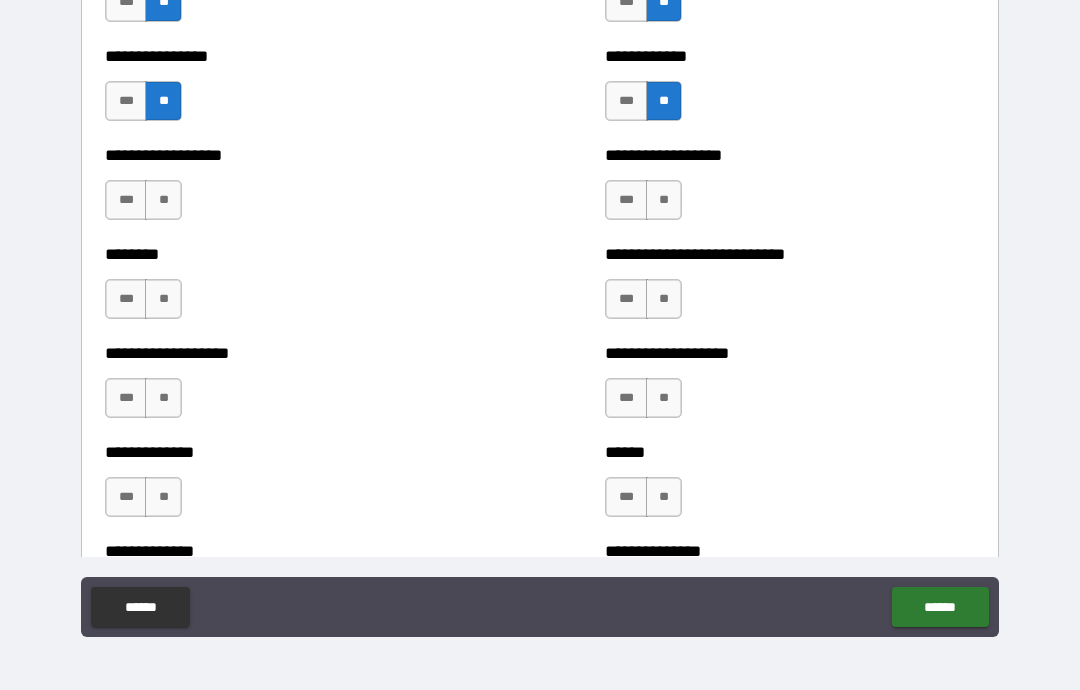 scroll, scrollTop: 4435, scrollLeft: 0, axis: vertical 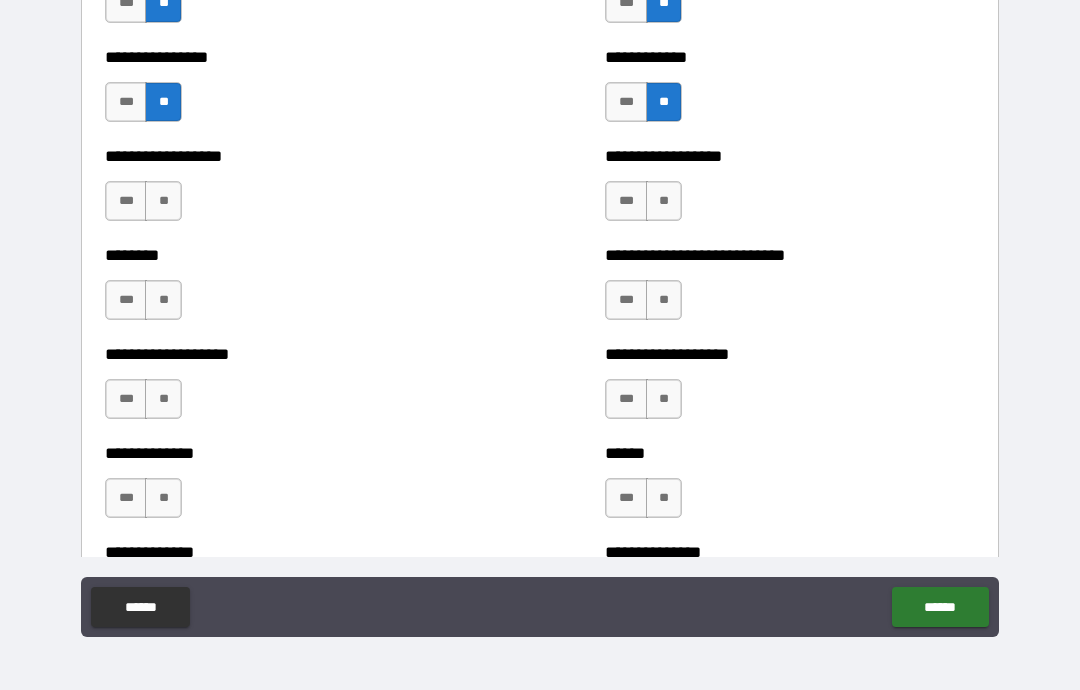 click on "**" at bounding box center (163, 201) 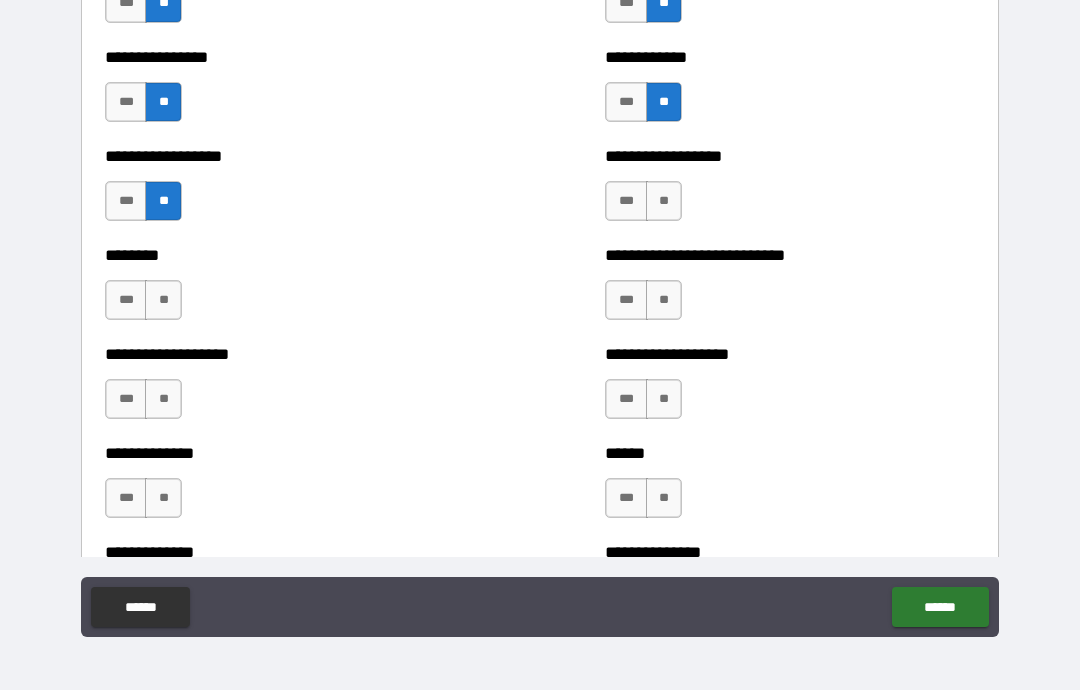 click on "**" at bounding box center [163, 300] 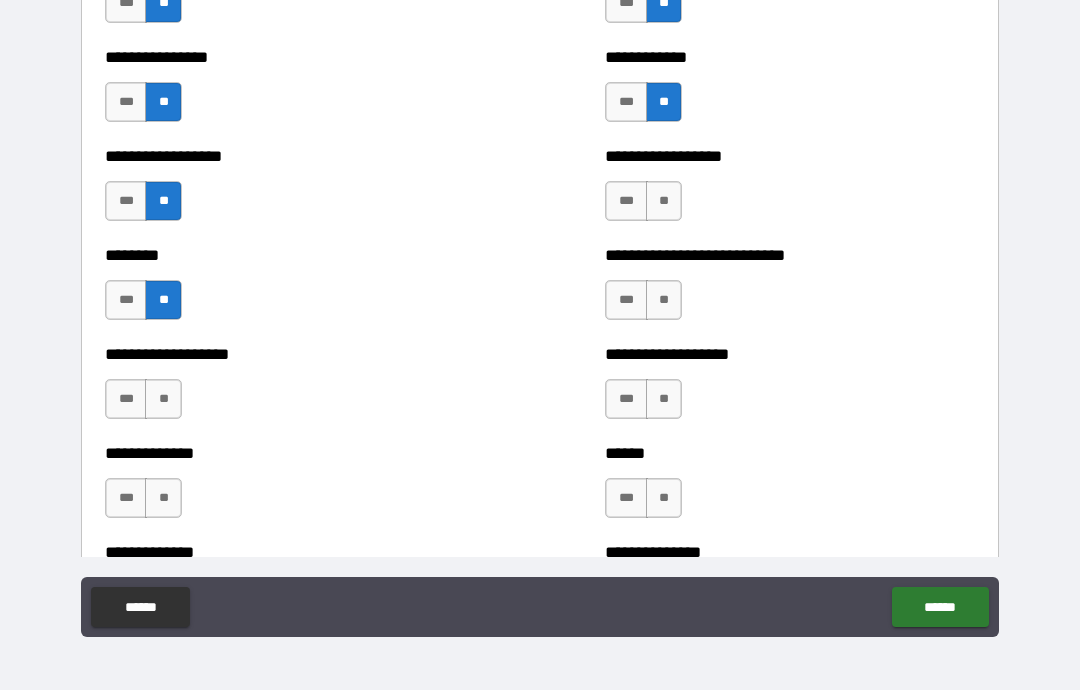 click on "**" at bounding box center (163, 399) 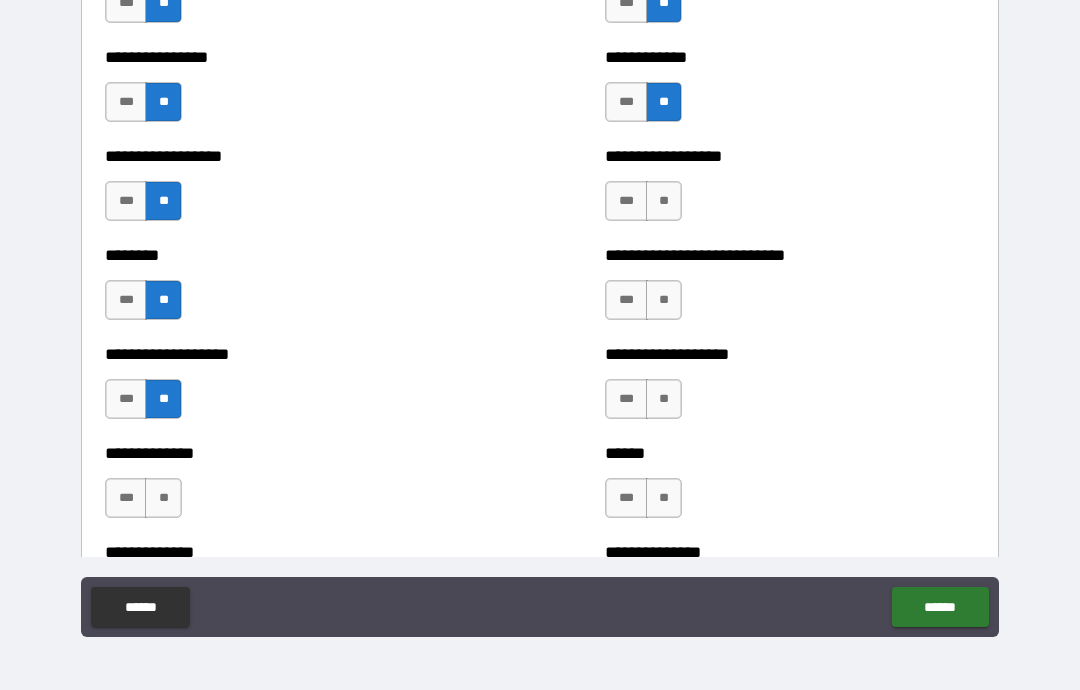 click on "**" at bounding box center [163, 498] 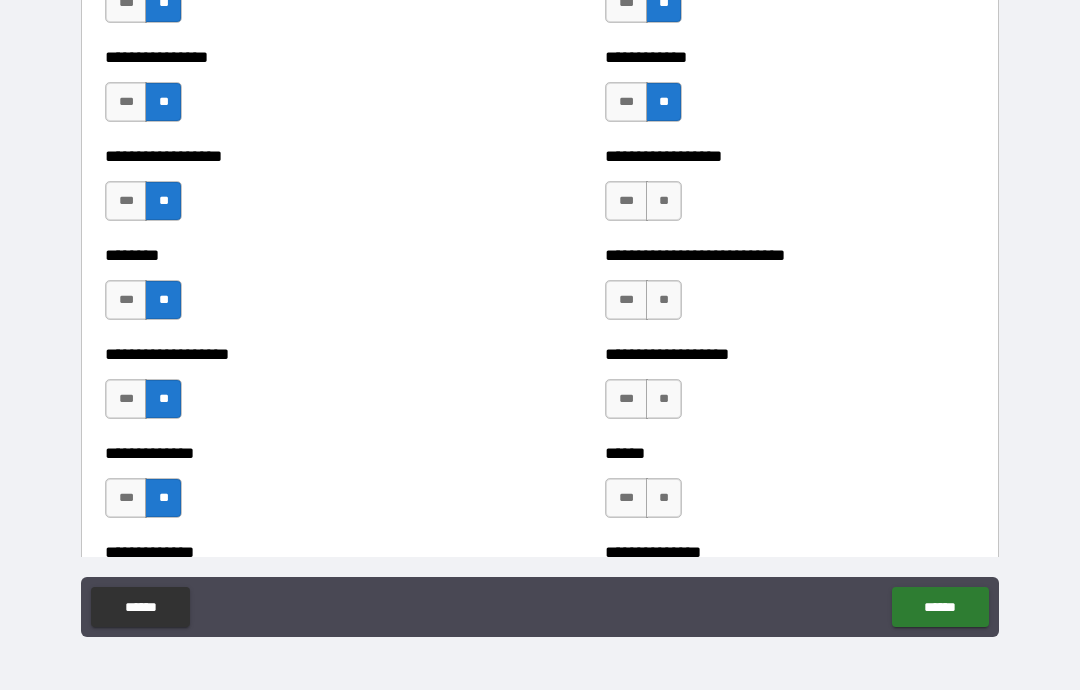 click on "**" at bounding box center (664, 201) 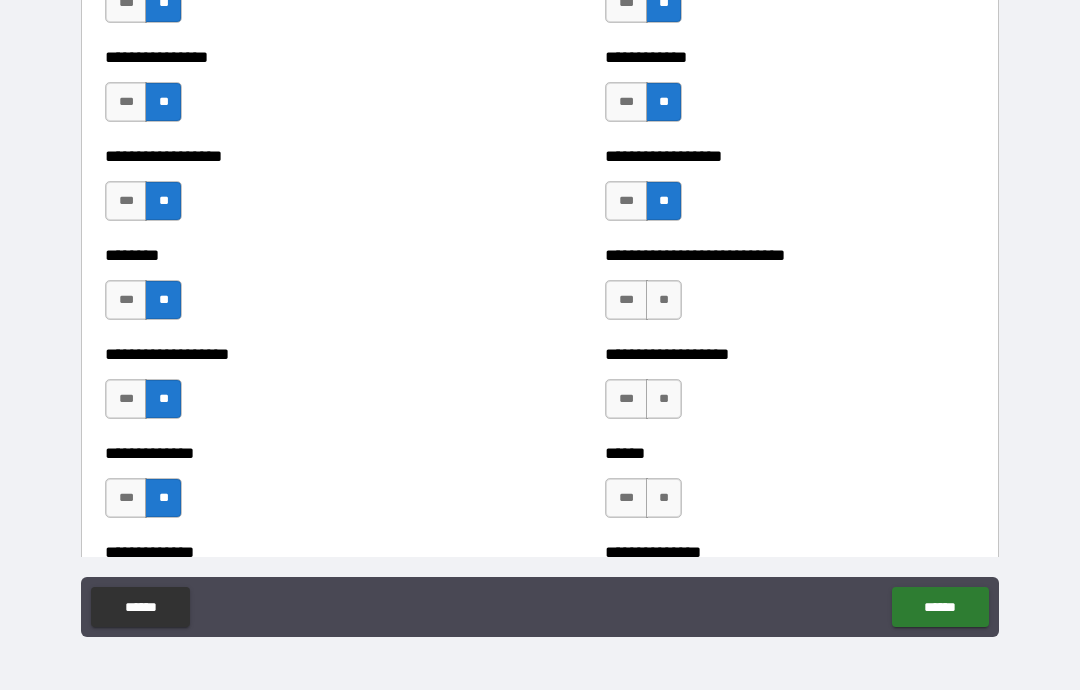 click on "**" at bounding box center (664, 300) 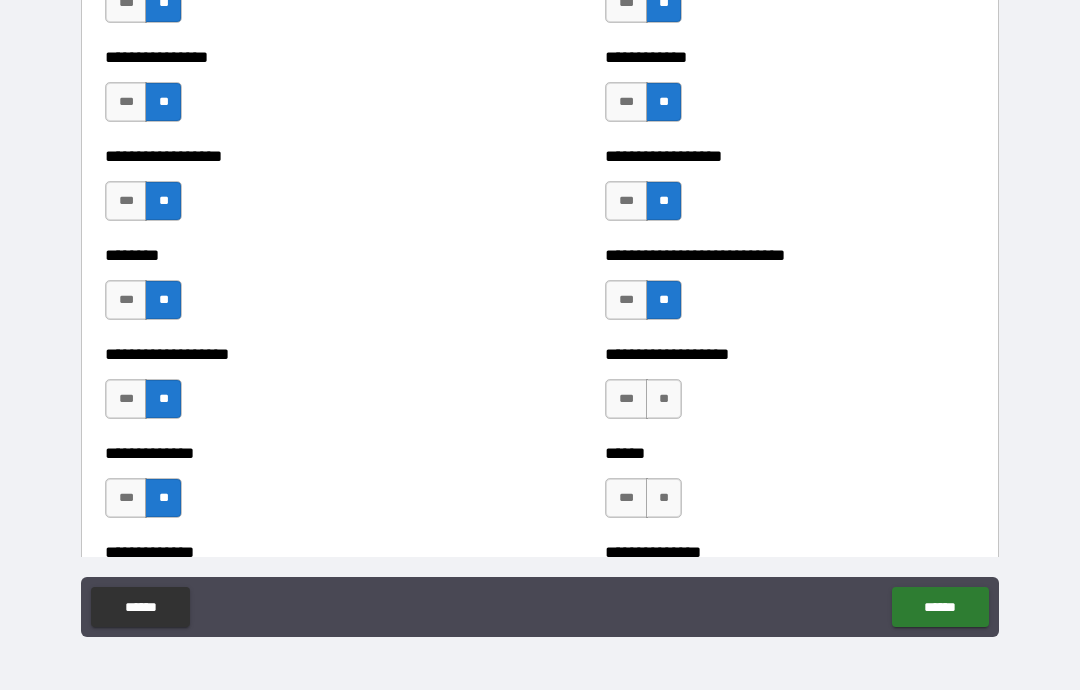 click on "**" at bounding box center [664, 399] 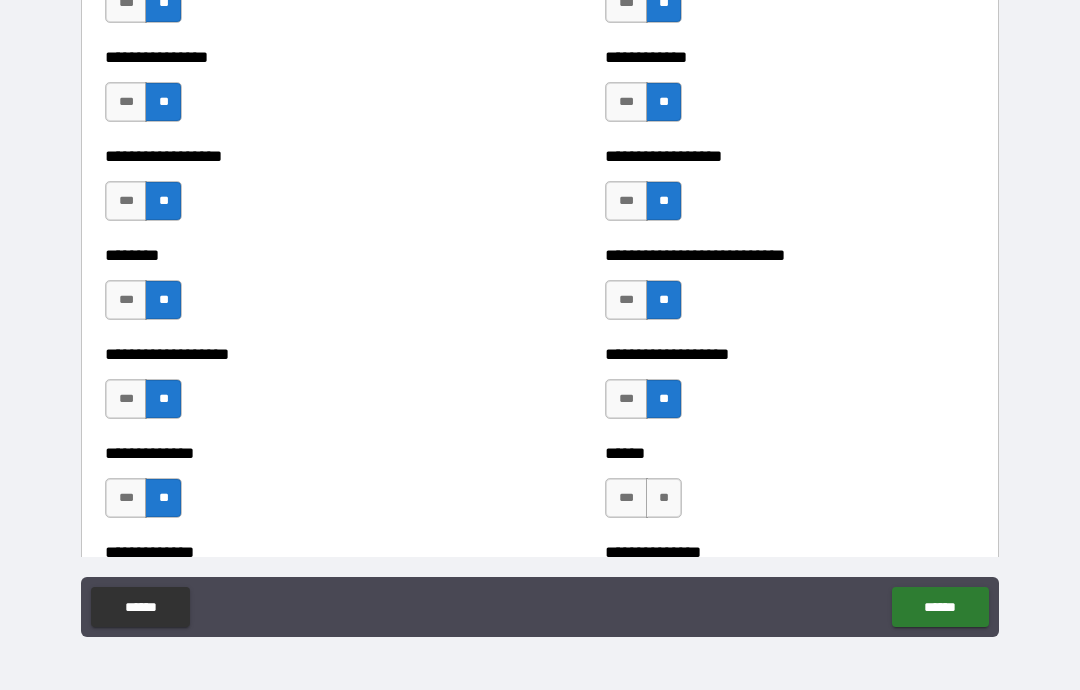 click on "**" at bounding box center (664, 498) 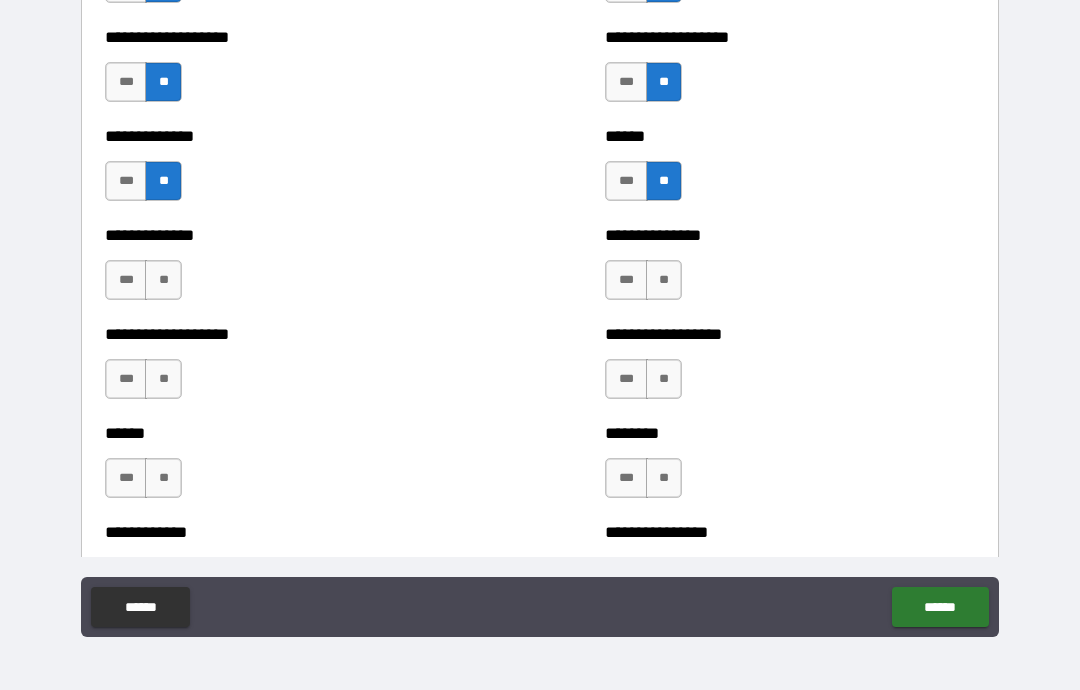scroll, scrollTop: 4767, scrollLeft: 0, axis: vertical 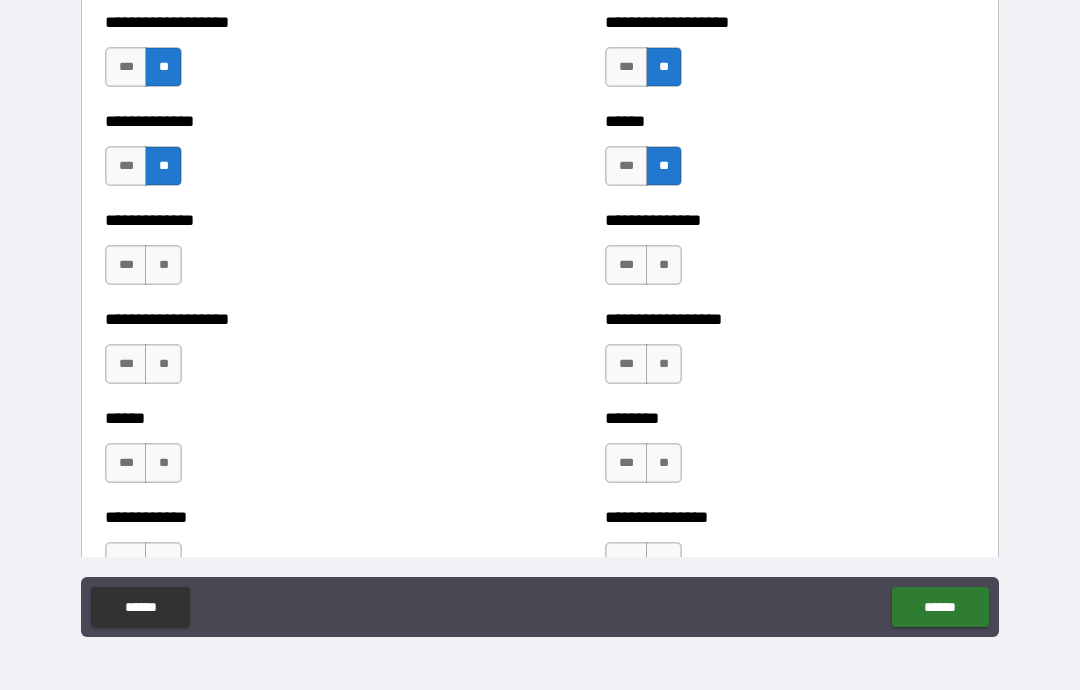 click on "**" at bounding box center [664, 265] 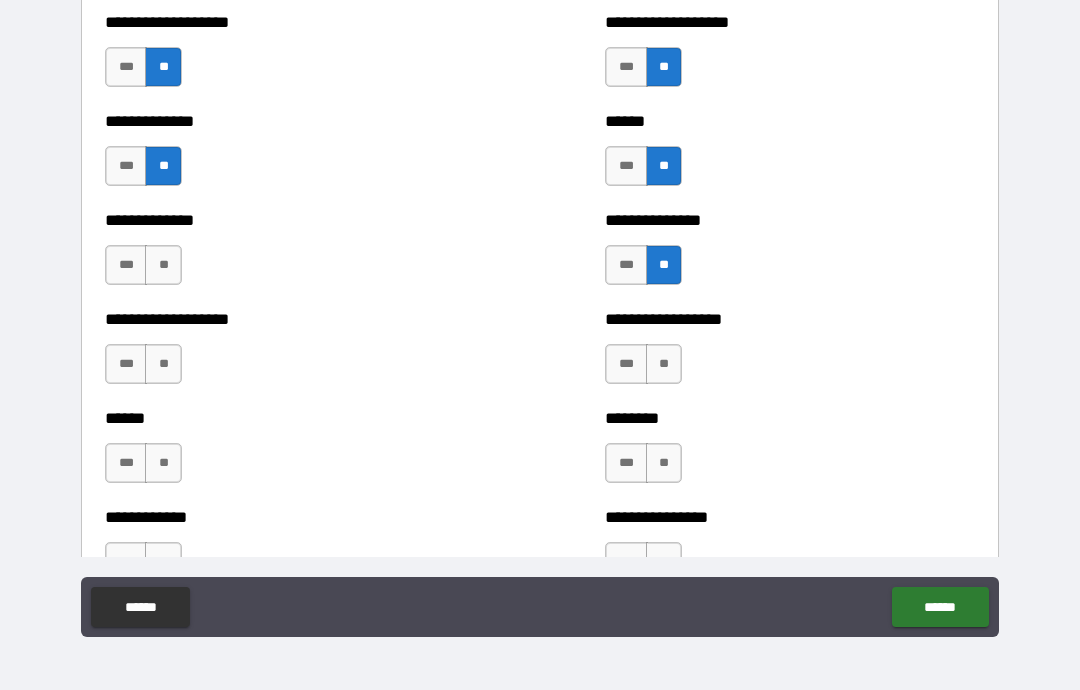 click on "**" at bounding box center [664, 364] 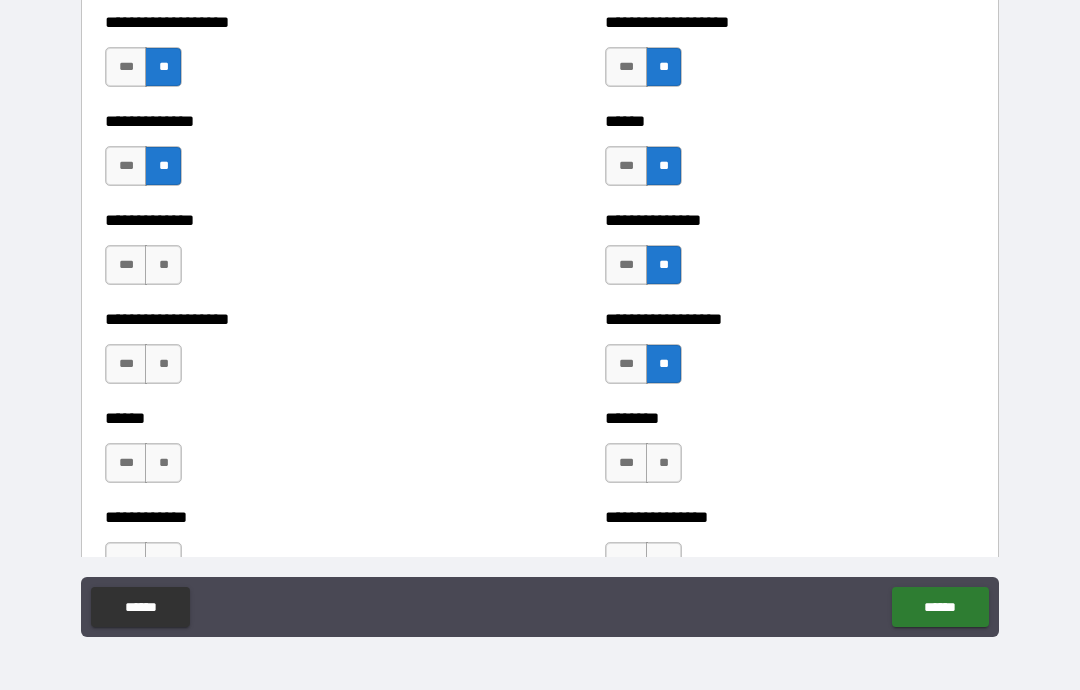 click on "**" at bounding box center [664, 463] 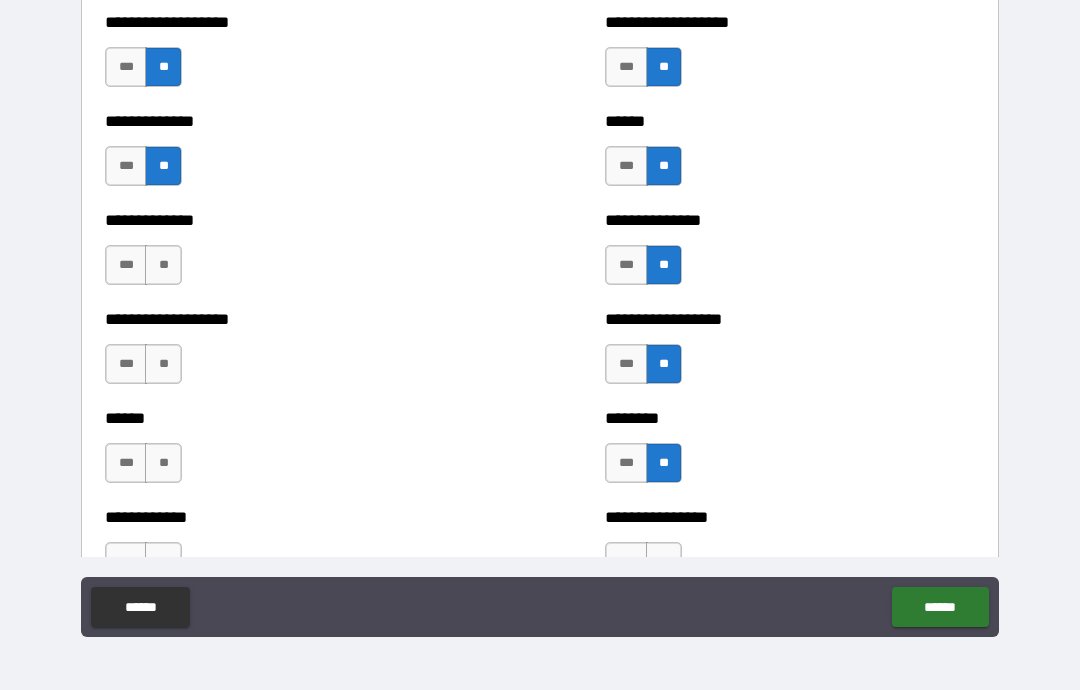 click on "**" at bounding box center [163, 463] 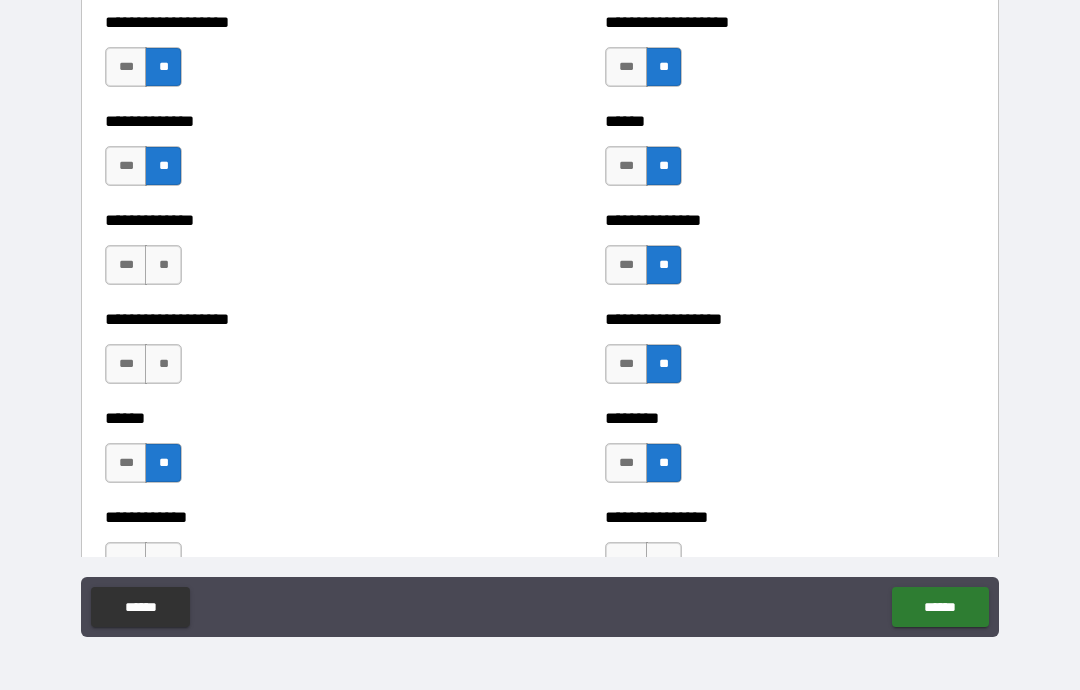 click on "**" at bounding box center (163, 364) 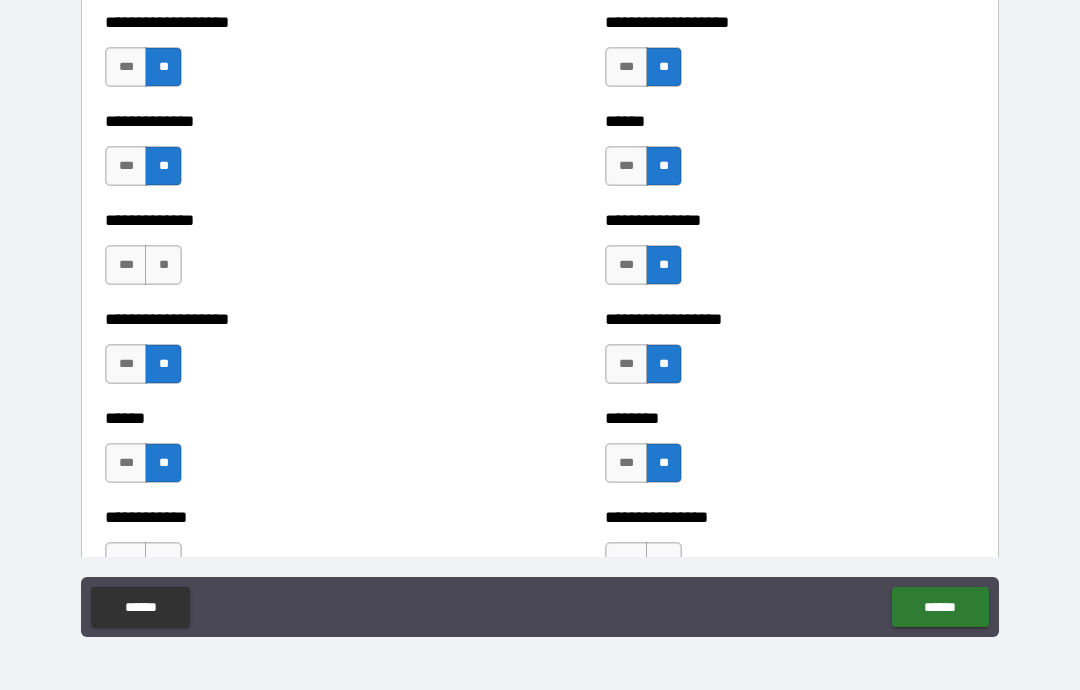 click on "**" at bounding box center [163, 265] 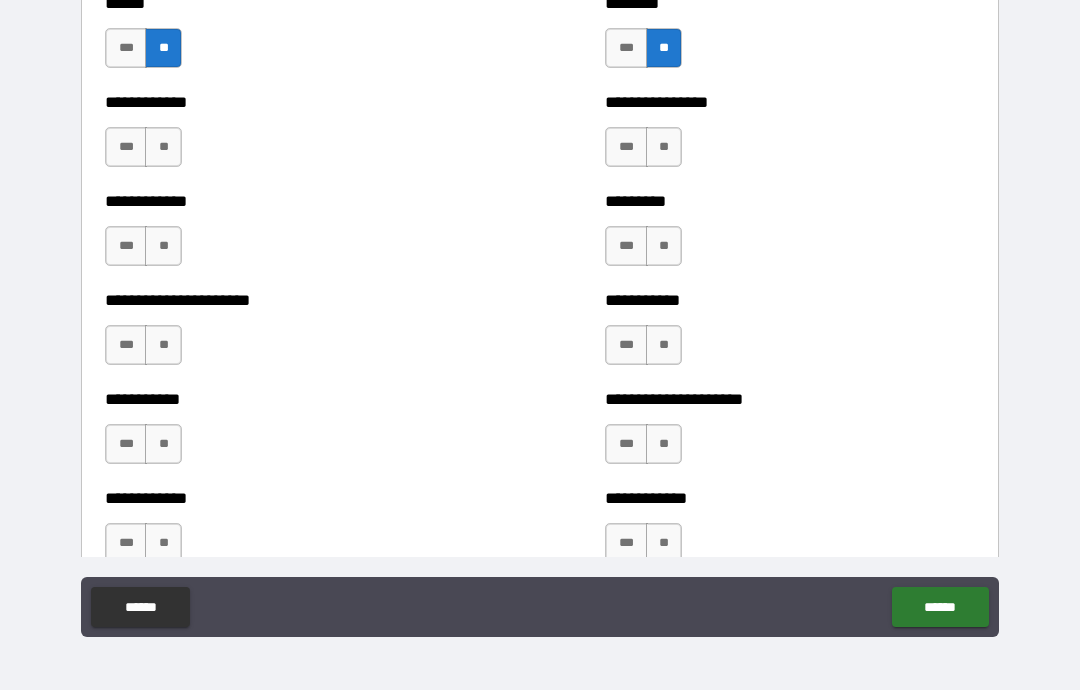 scroll, scrollTop: 5180, scrollLeft: 0, axis: vertical 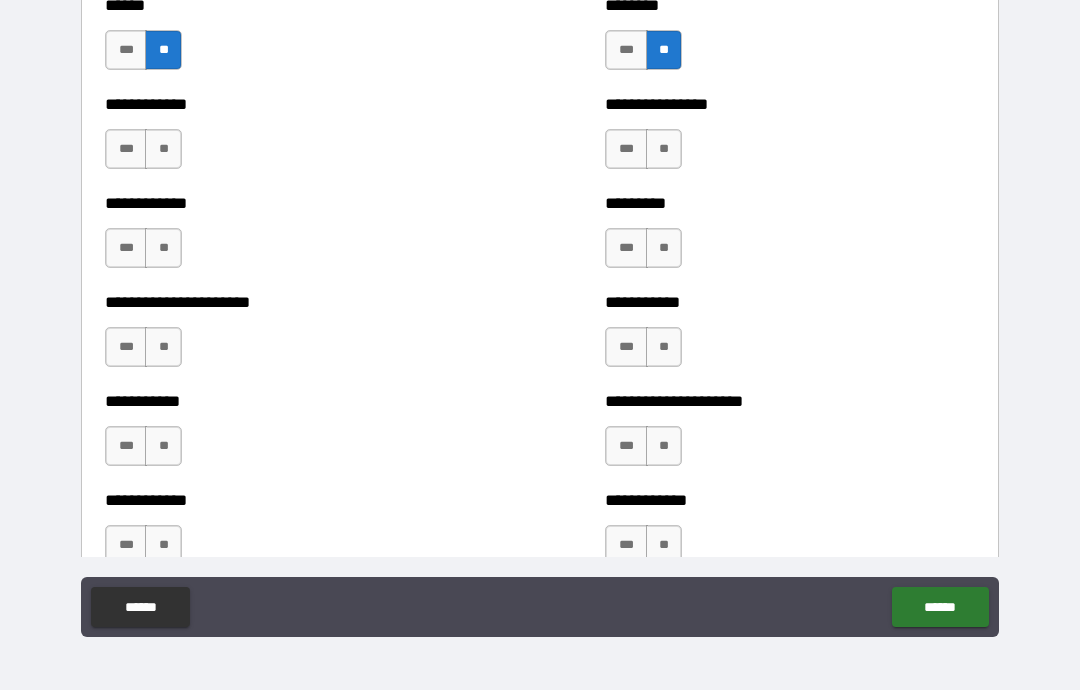 click on "**" at bounding box center (163, 248) 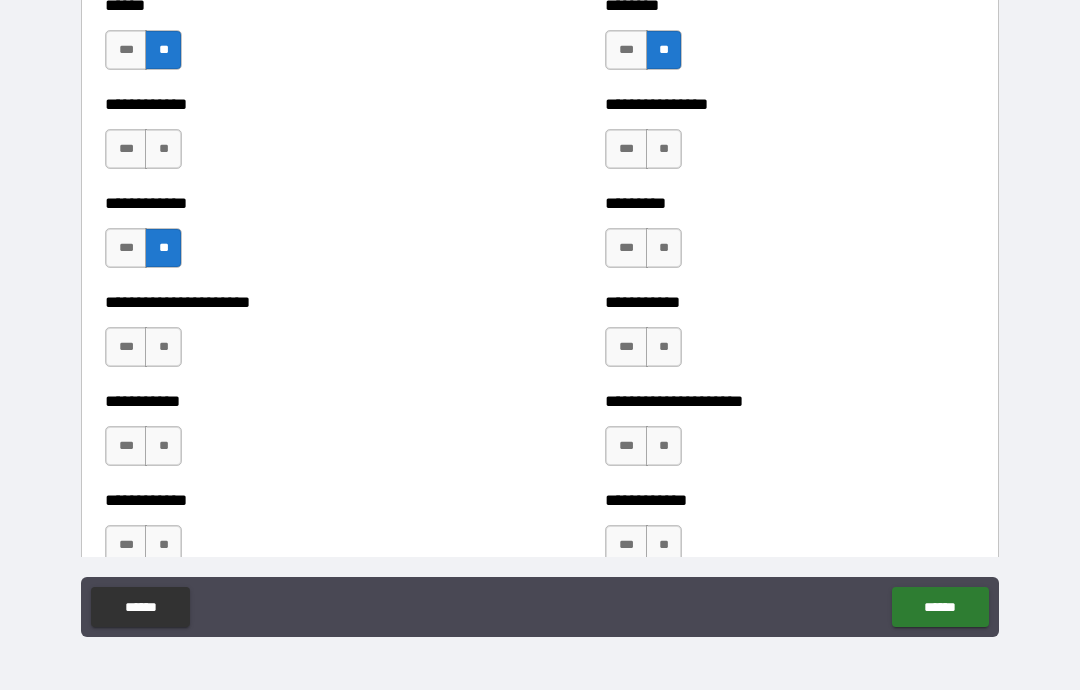 click on "**" at bounding box center [163, 347] 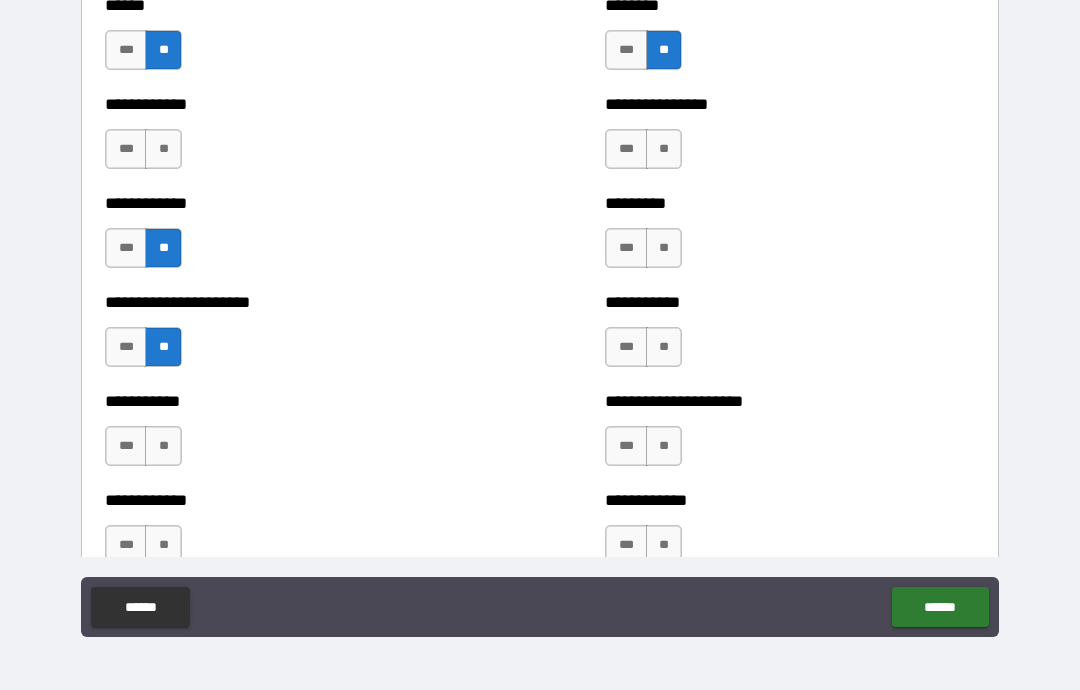 click on "**" at bounding box center (163, 446) 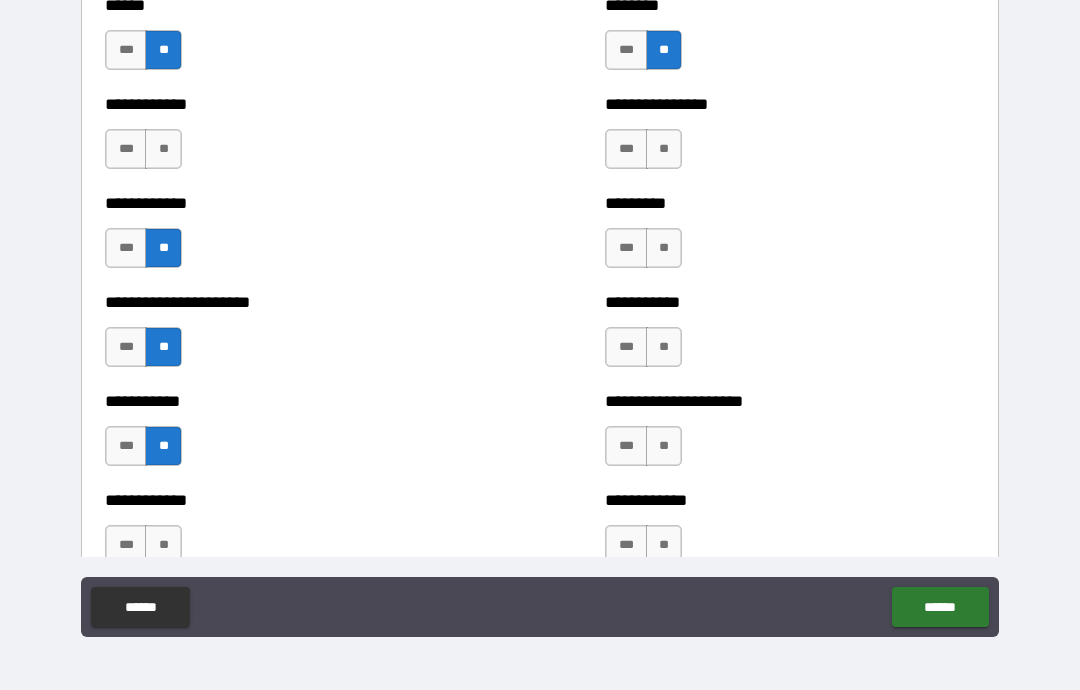 click on "**" at bounding box center (163, 545) 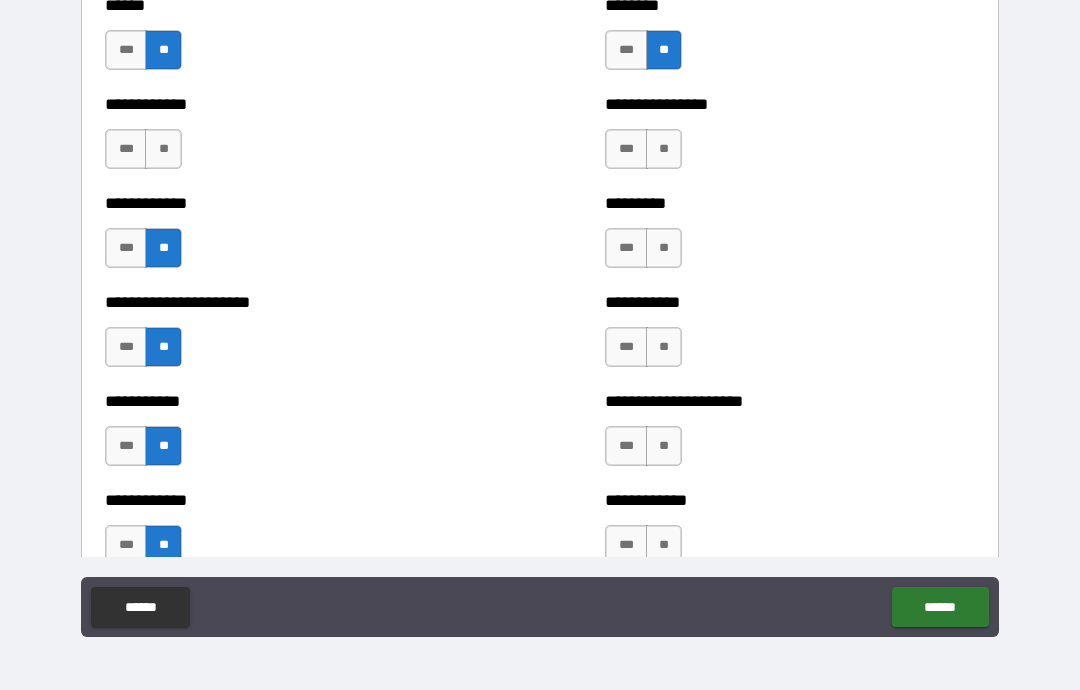 click on "**" at bounding box center (664, 248) 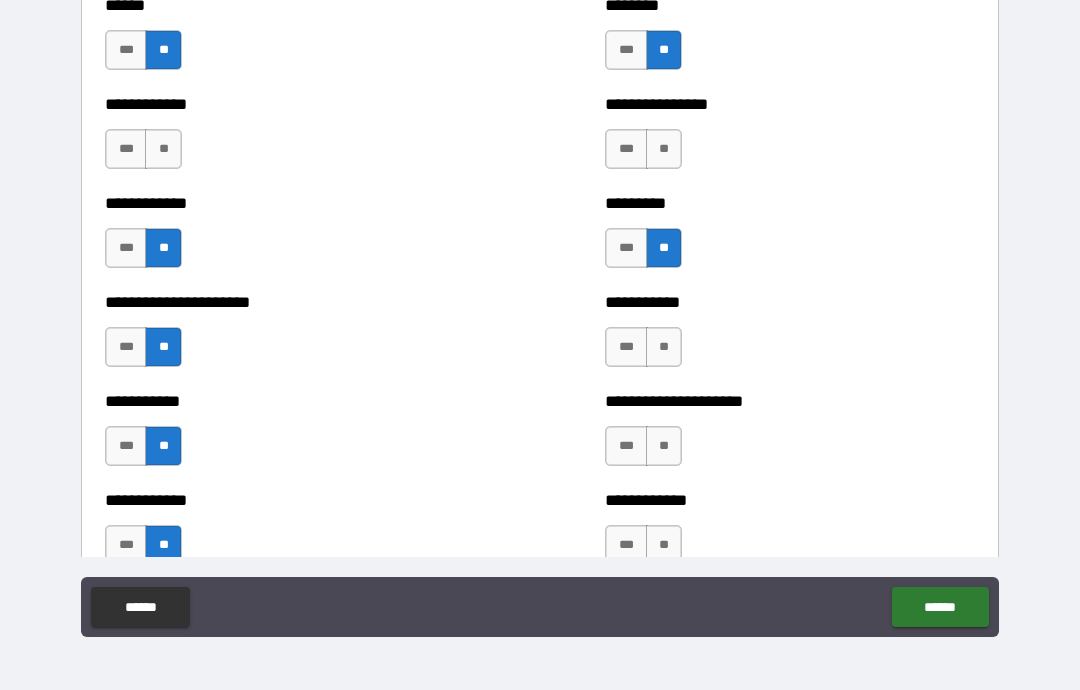 click on "**" at bounding box center (664, 149) 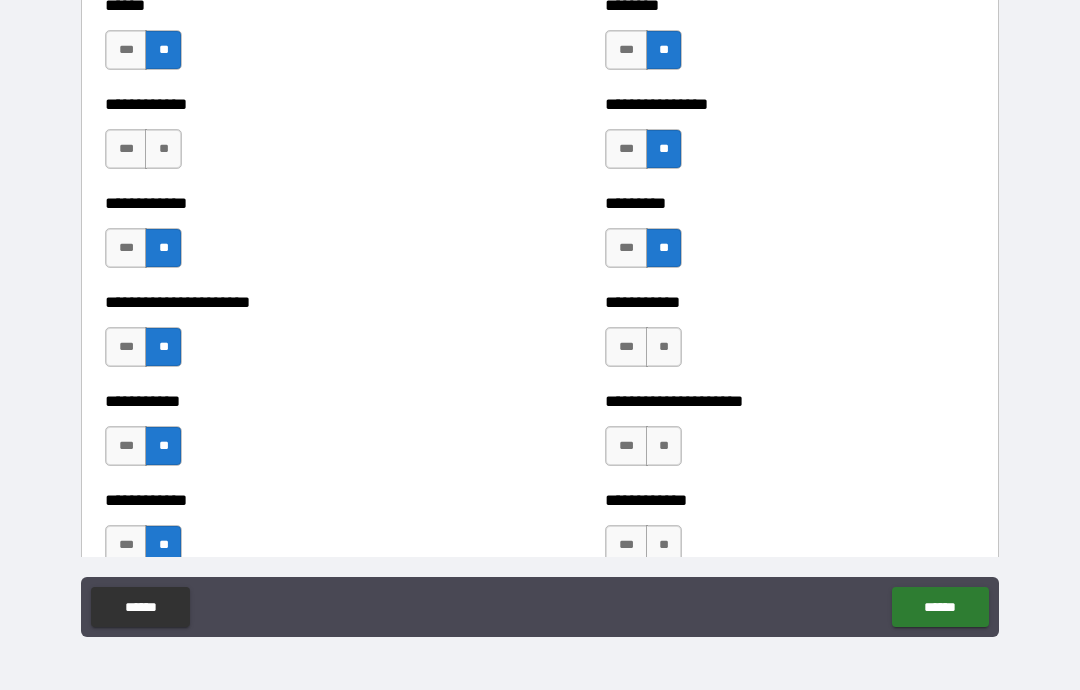 click on "**" at bounding box center (664, 347) 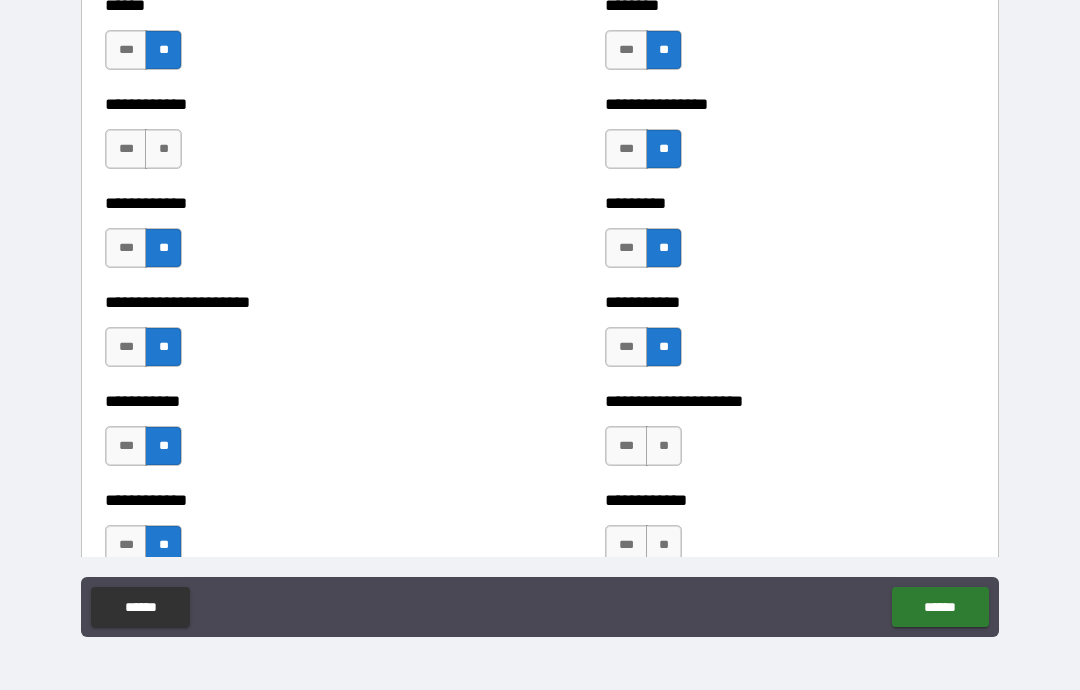 click on "**" at bounding box center (664, 446) 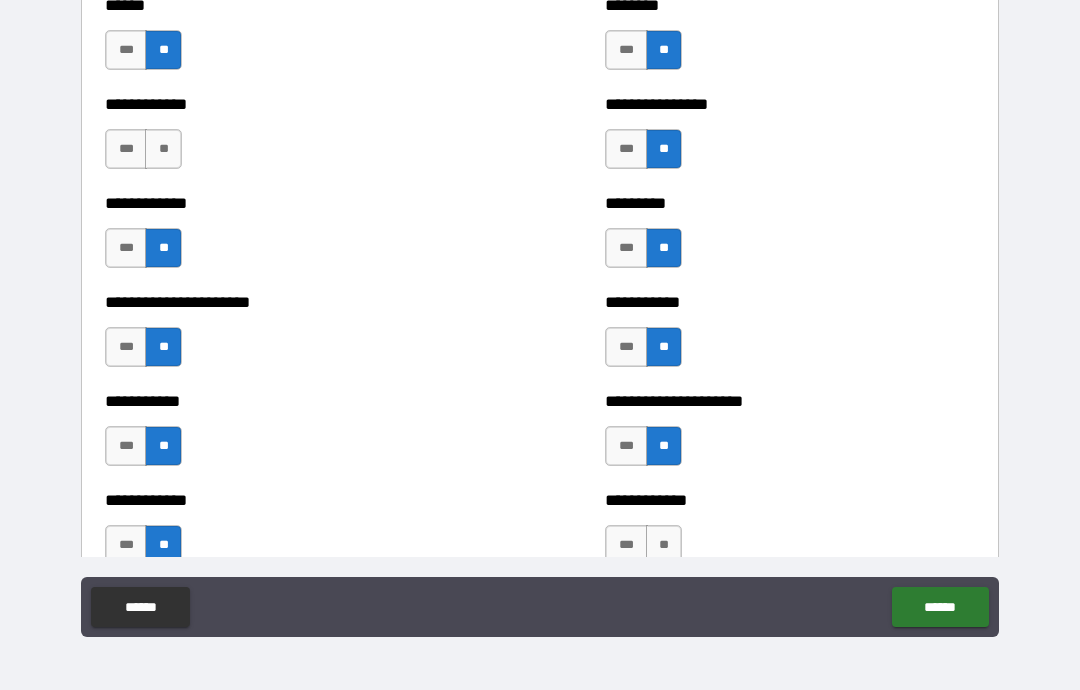 click on "**" at bounding box center (664, 545) 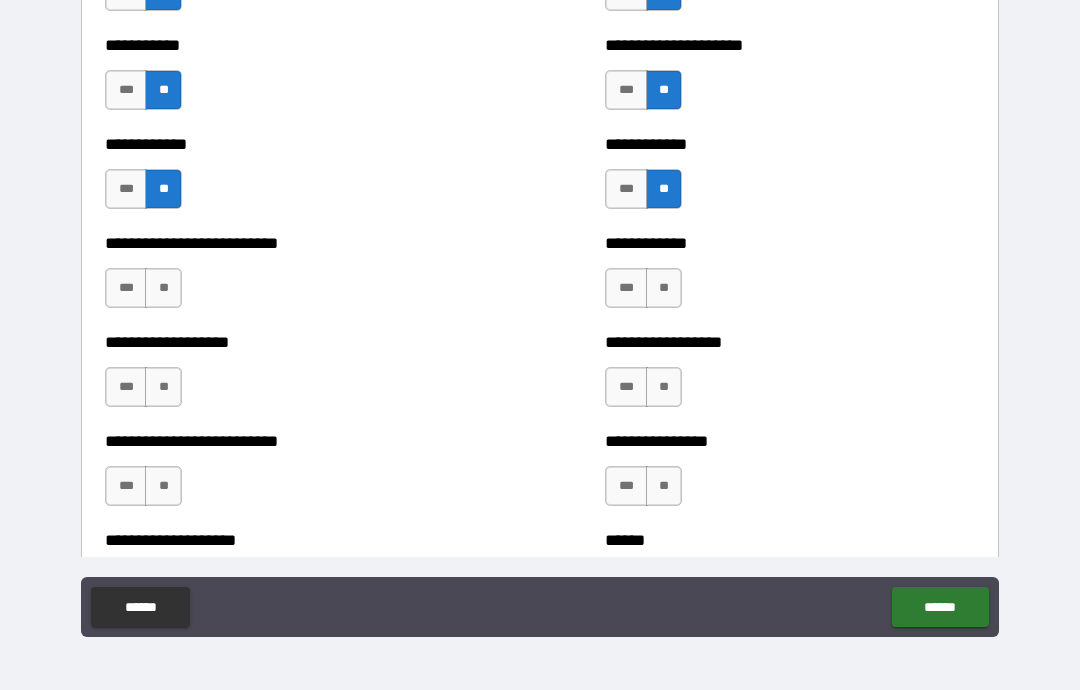 scroll, scrollTop: 5561, scrollLeft: 0, axis: vertical 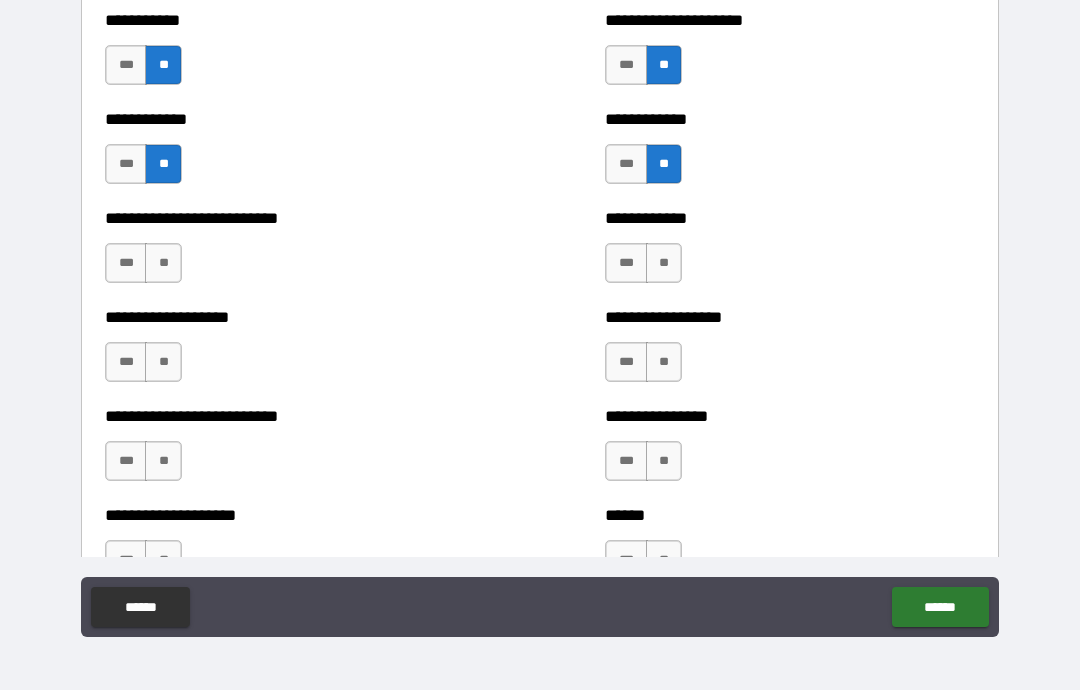click on "**" at bounding box center (664, 263) 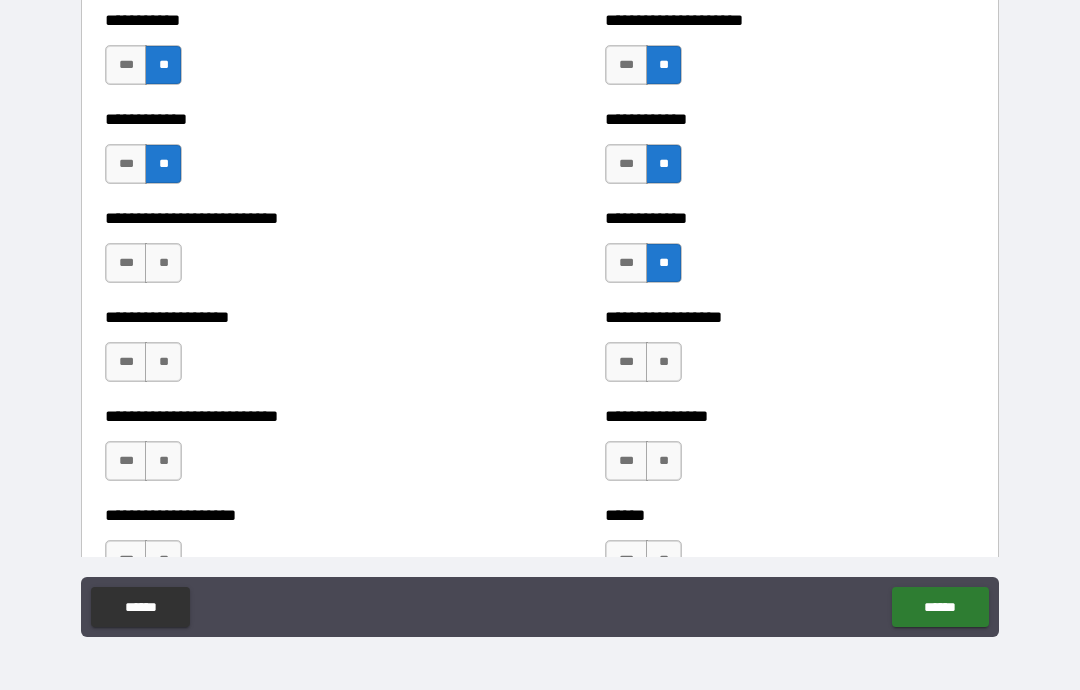 click on "**" at bounding box center (664, 362) 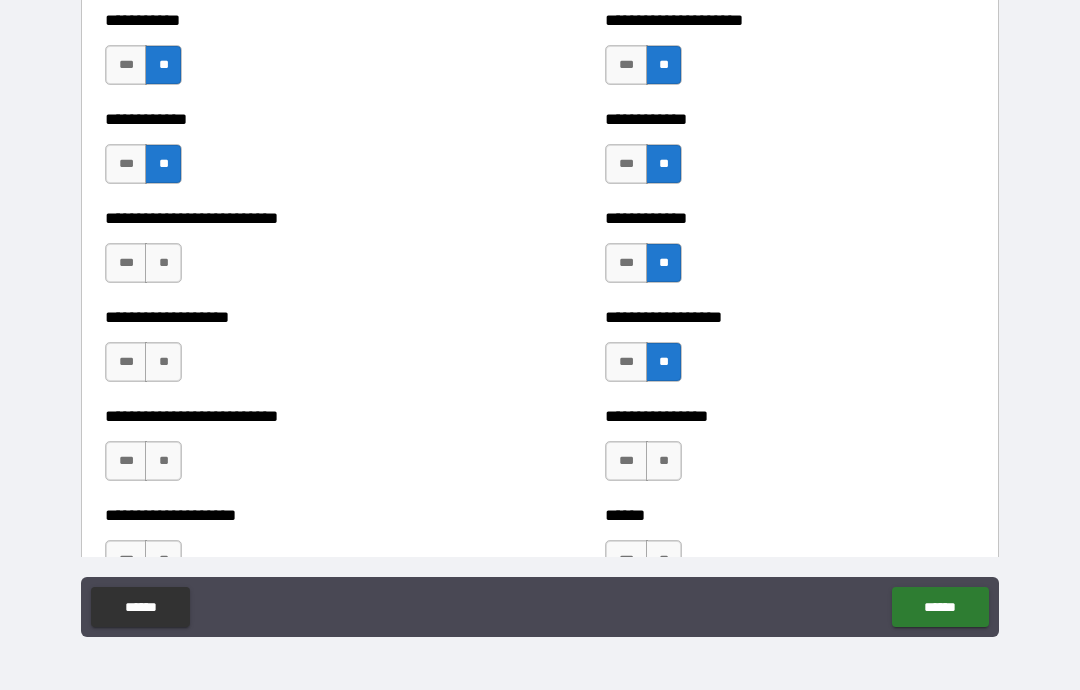 click on "**" at bounding box center (664, 461) 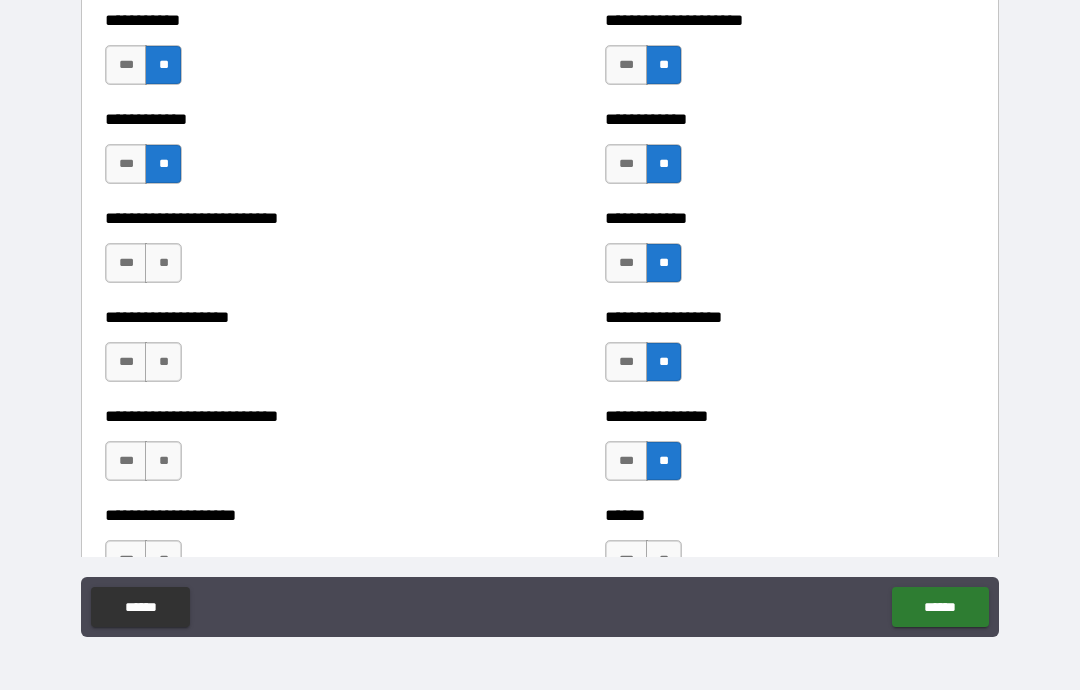 click on "**" at bounding box center [163, 461] 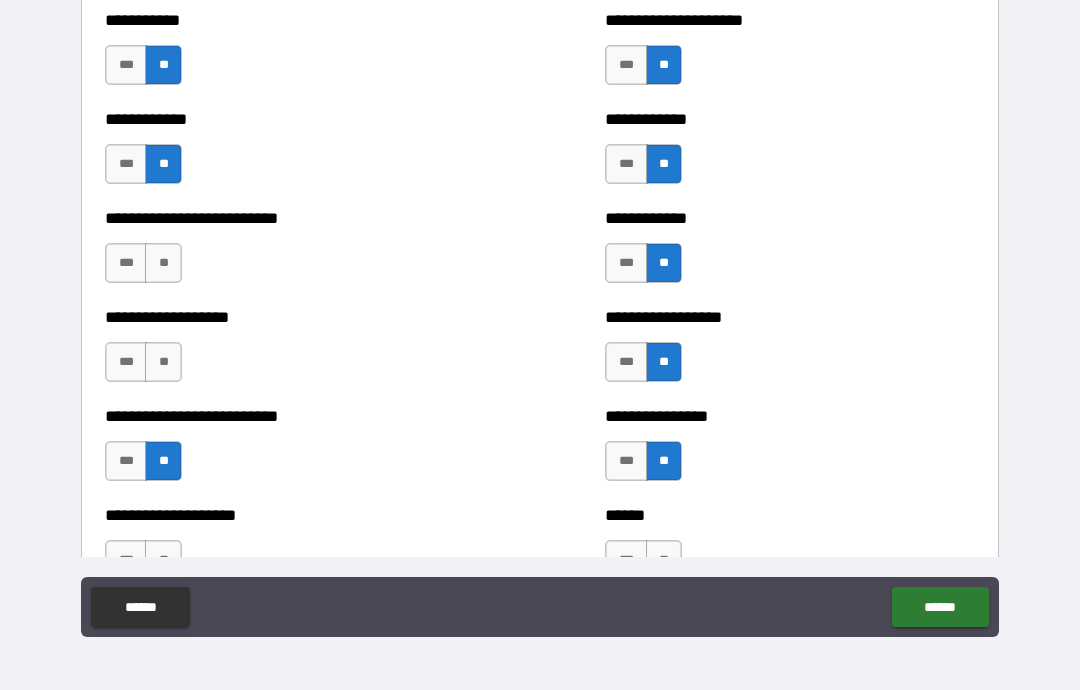 click on "**" at bounding box center (163, 362) 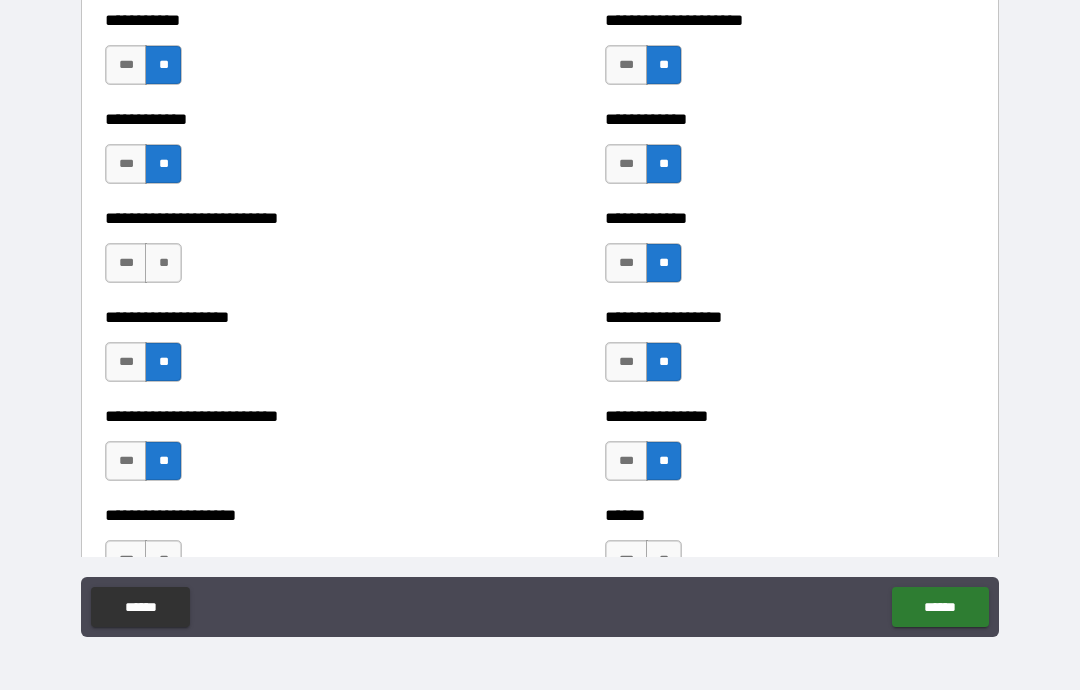 click on "**" at bounding box center [163, 263] 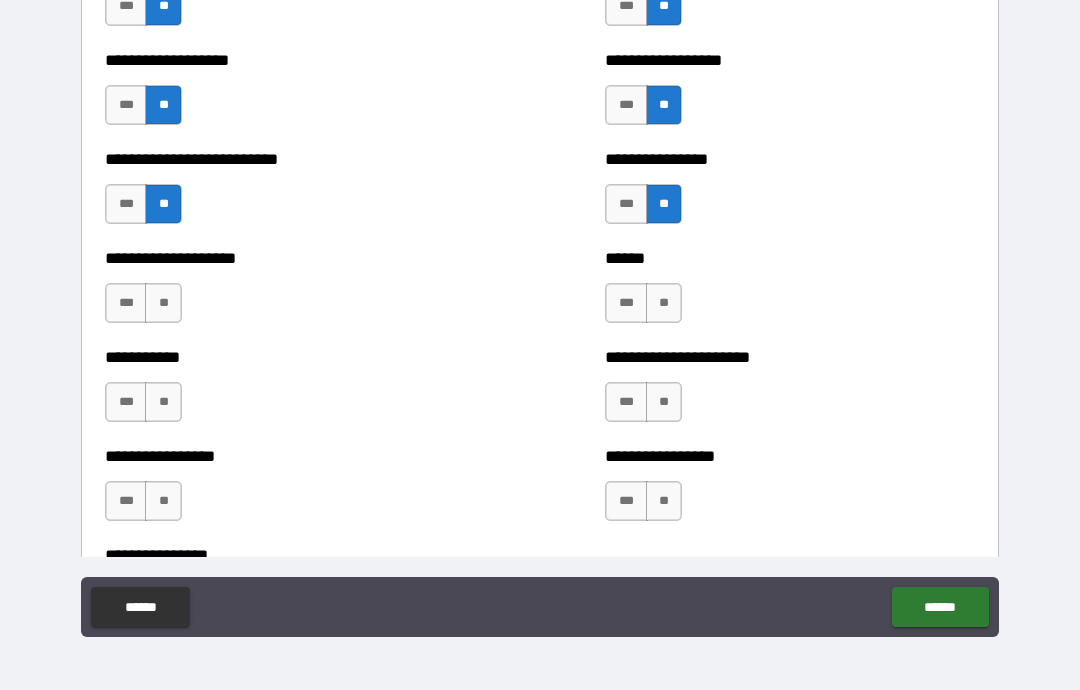scroll, scrollTop: 5817, scrollLeft: 0, axis: vertical 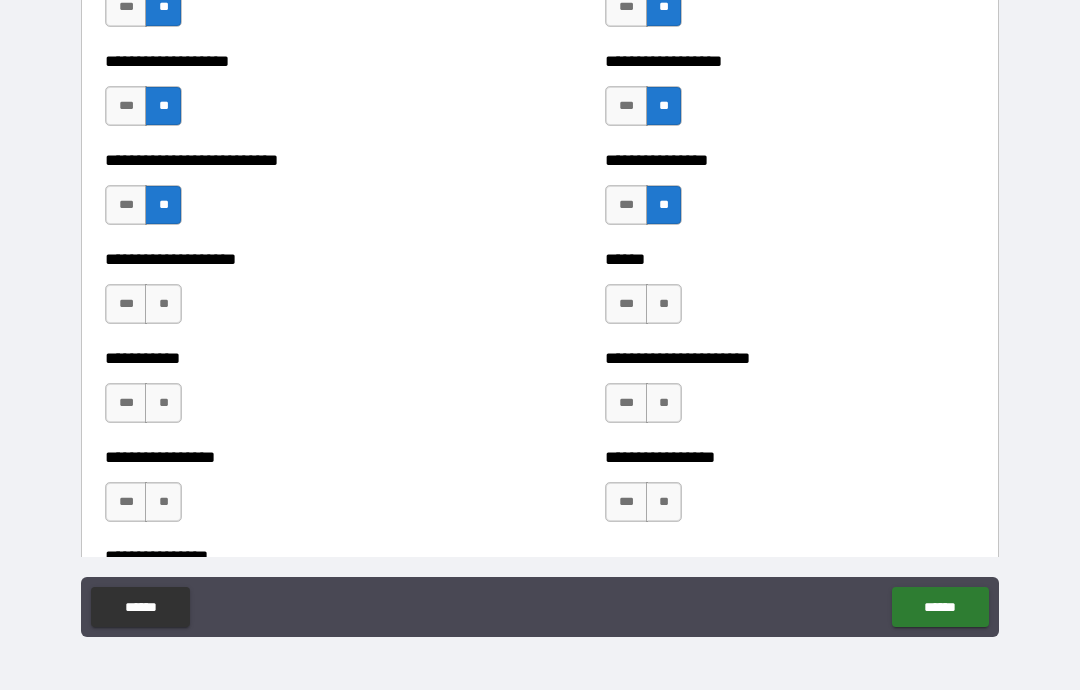 click on "**" at bounding box center [163, 304] 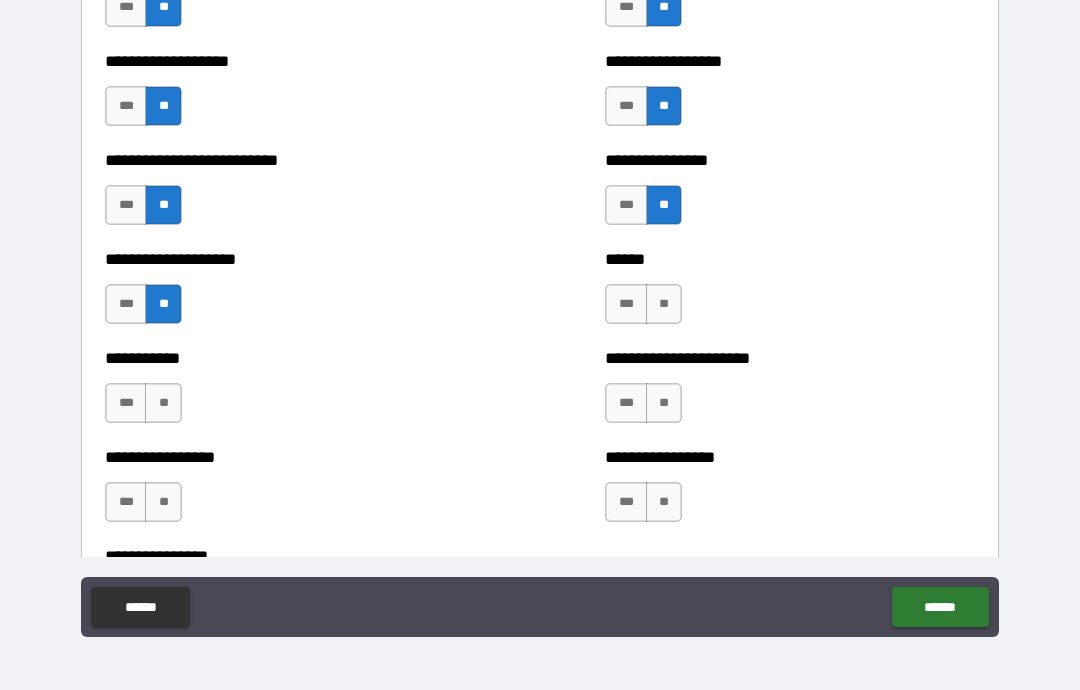 click on "**" at bounding box center [163, 403] 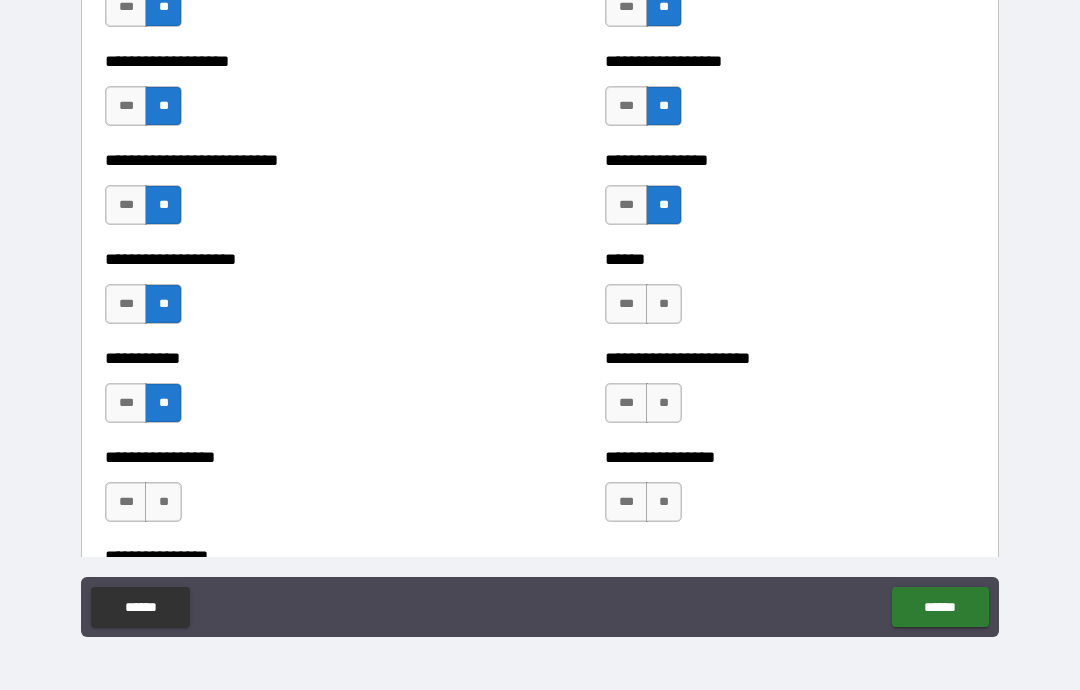 click on "**" at bounding box center [664, 304] 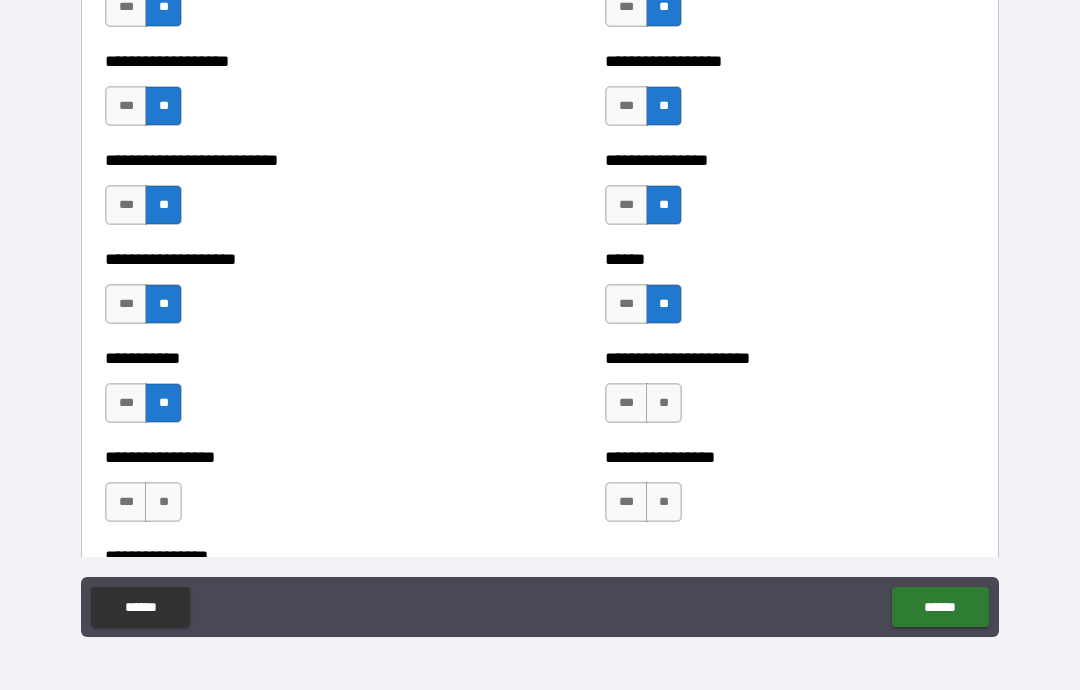 click on "**" at bounding box center (664, 403) 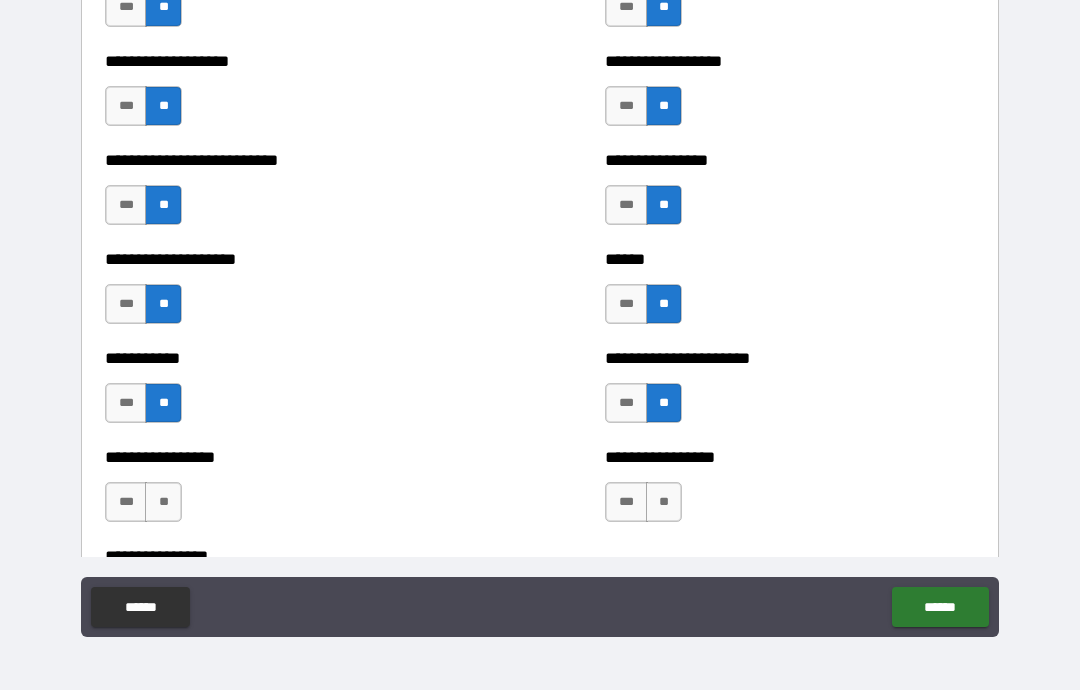 click on "**" at bounding box center (664, 502) 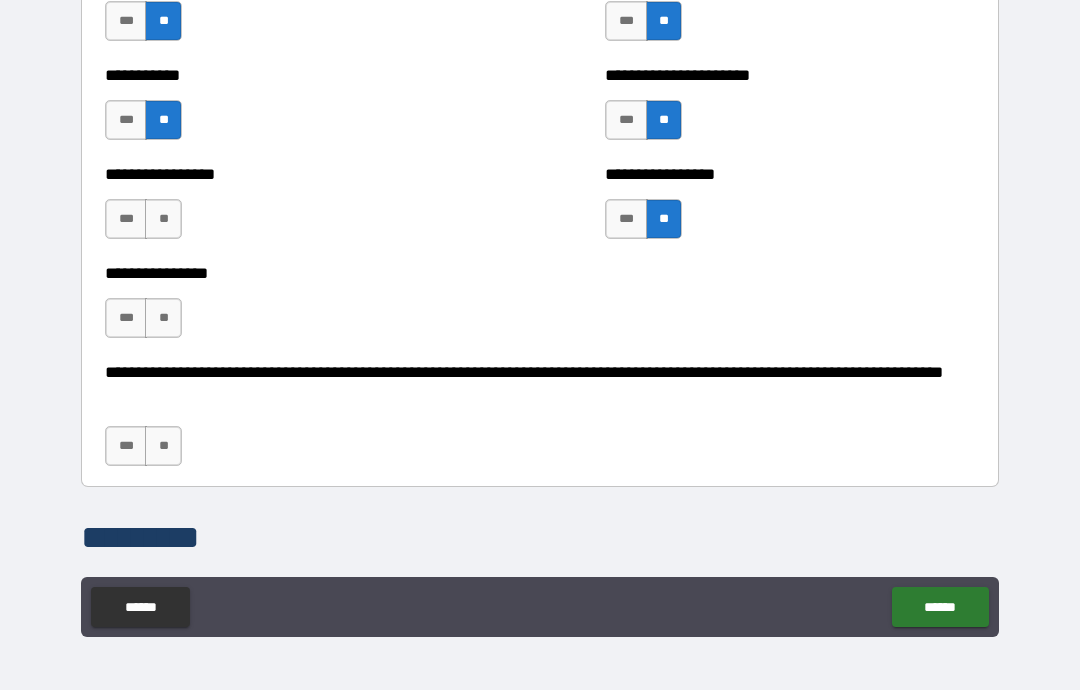 scroll, scrollTop: 6161, scrollLeft: 0, axis: vertical 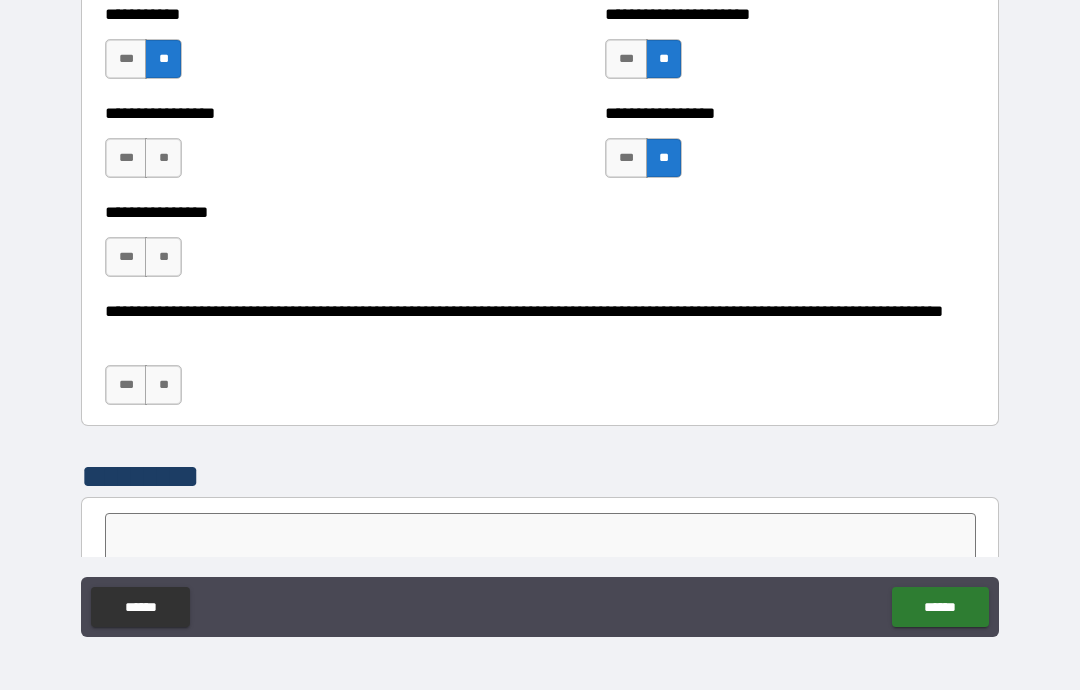 click on "**" at bounding box center [163, 158] 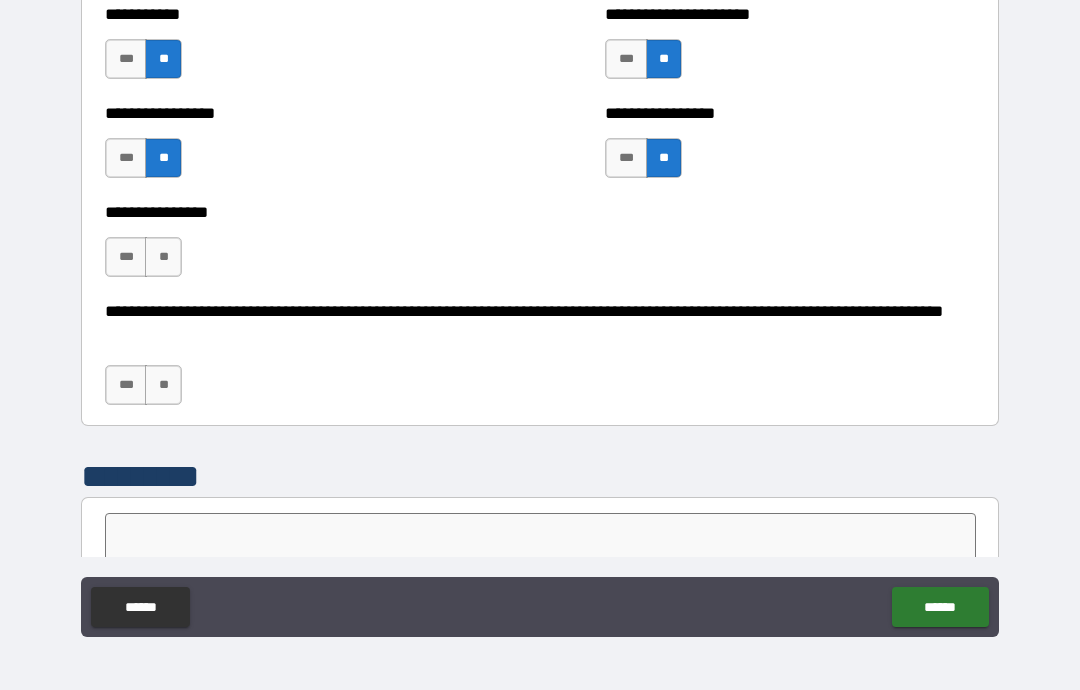 click on "**" at bounding box center (163, 257) 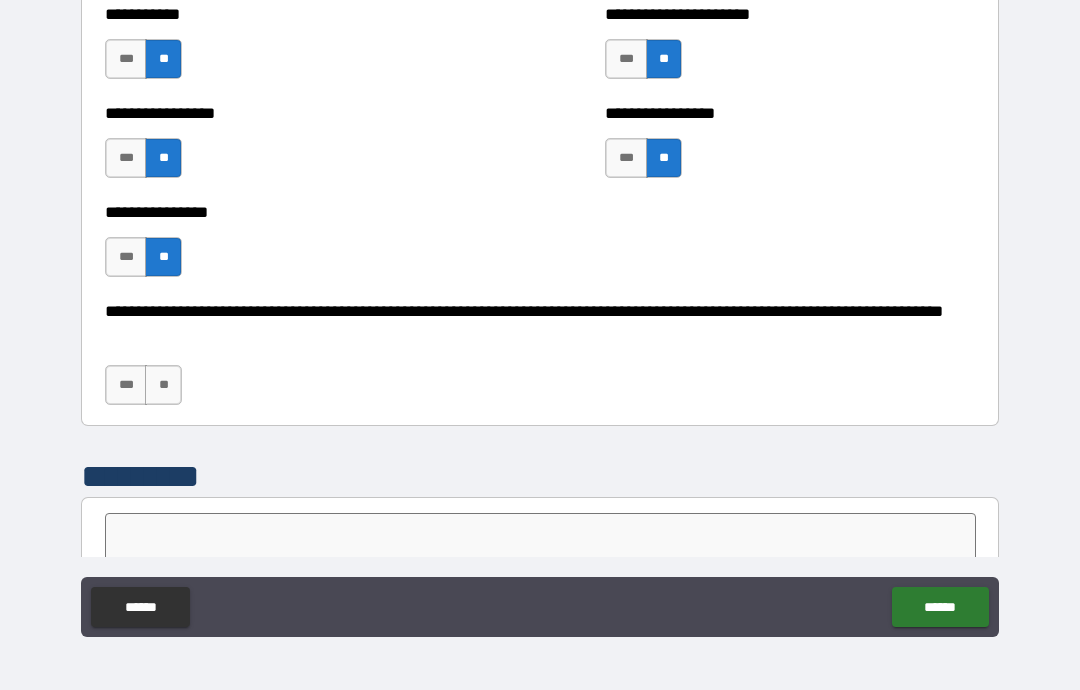 click on "**" at bounding box center [163, 385] 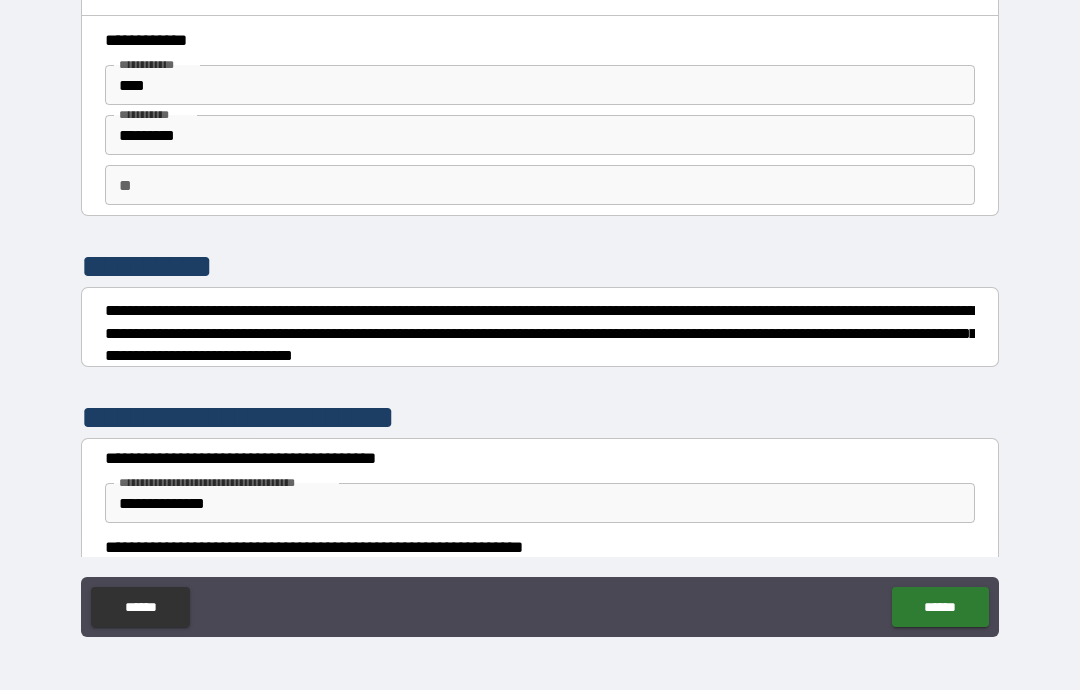 scroll, scrollTop: 0, scrollLeft: 0, axis: both 